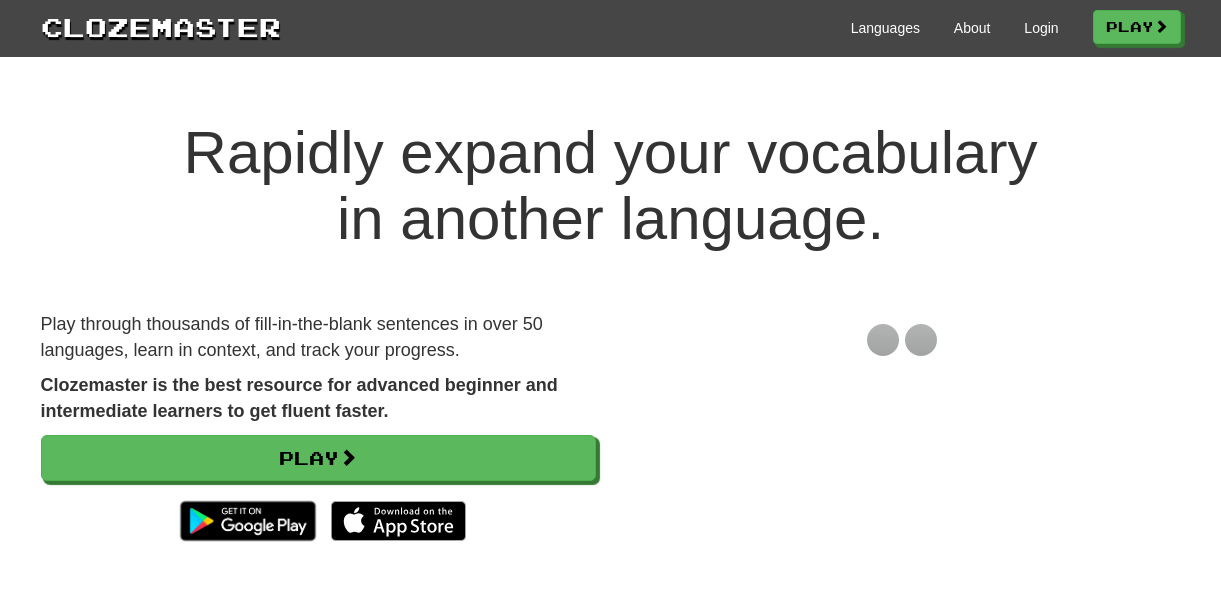 scroll, scrollTop: 0, scrollLeft: 0, axis: both 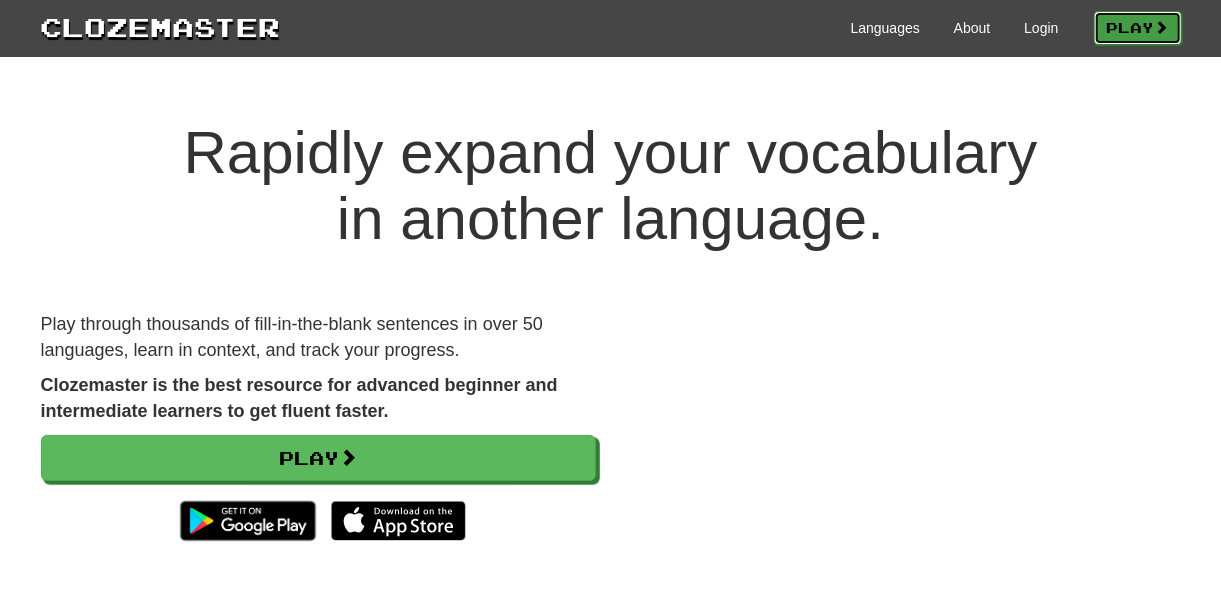 click on "Play" at bounding box center [1138, 28] 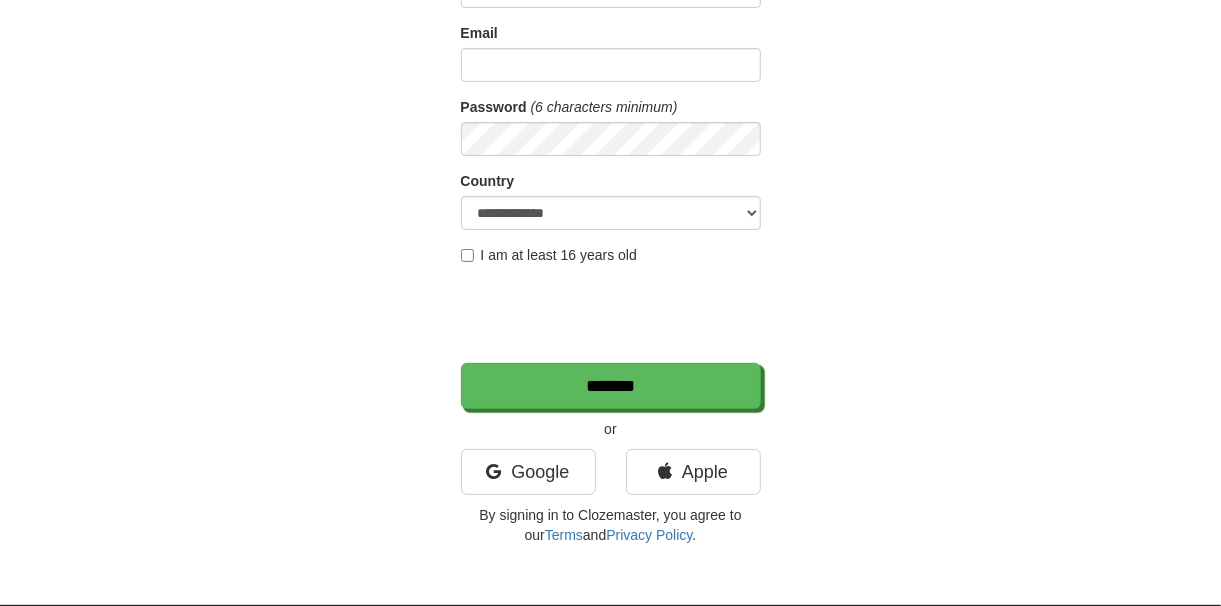 scroll, scrollTop: 217, scrollLeft: 0, axis: vertical 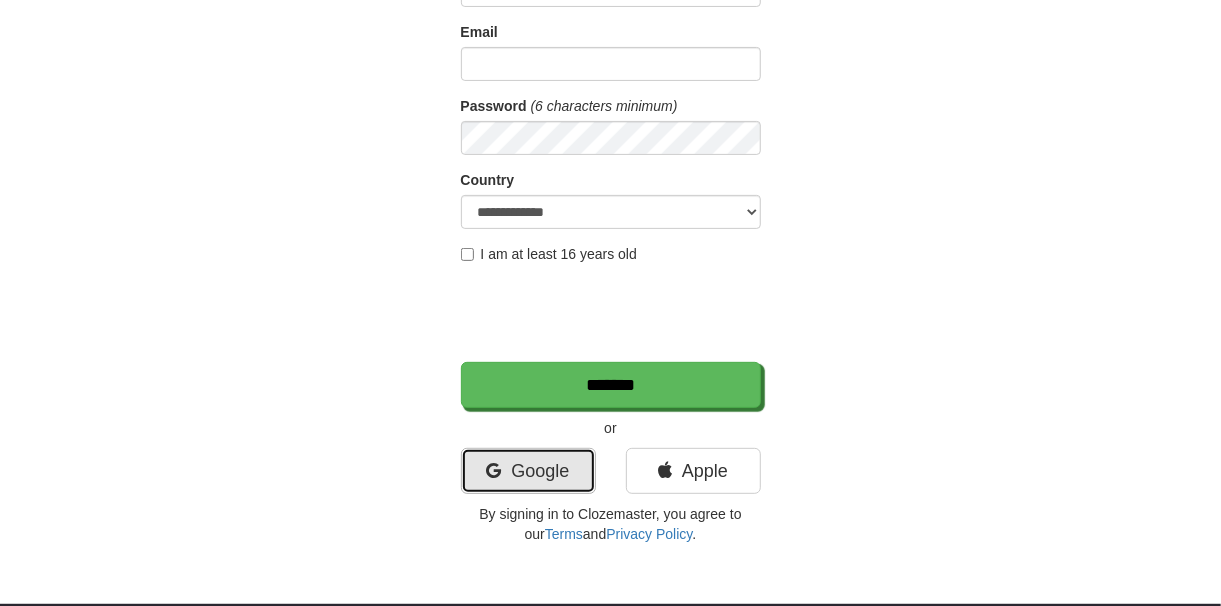 click on "Google" at bounding box center [528, 471] 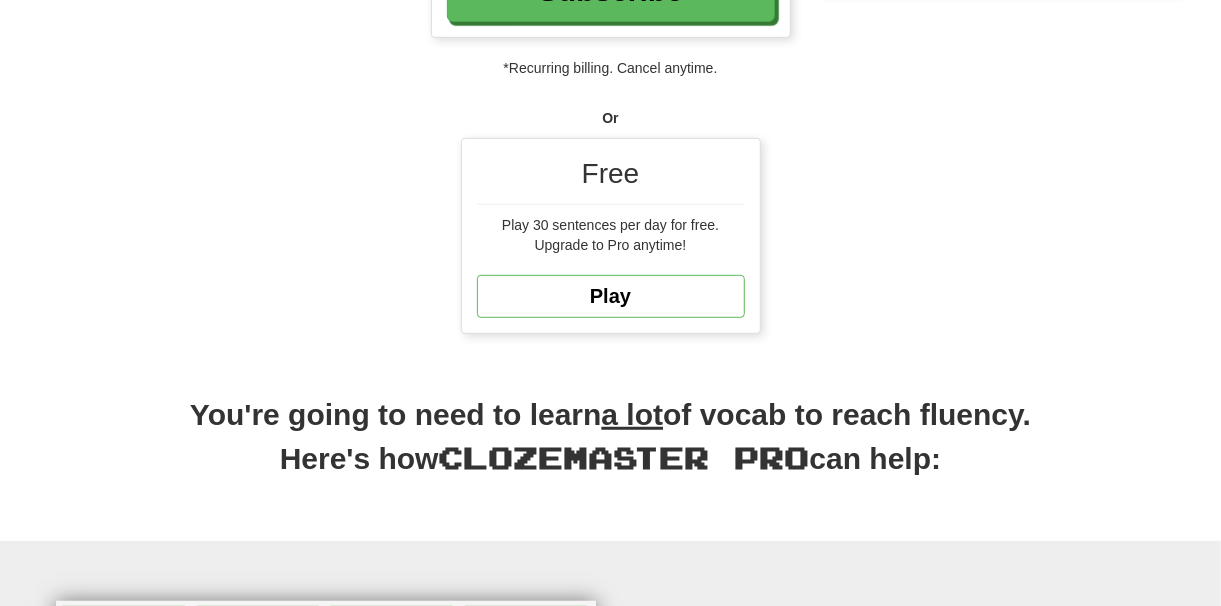 scroll, scrollTop: 551, scrollLeft: 0, axis: vertical 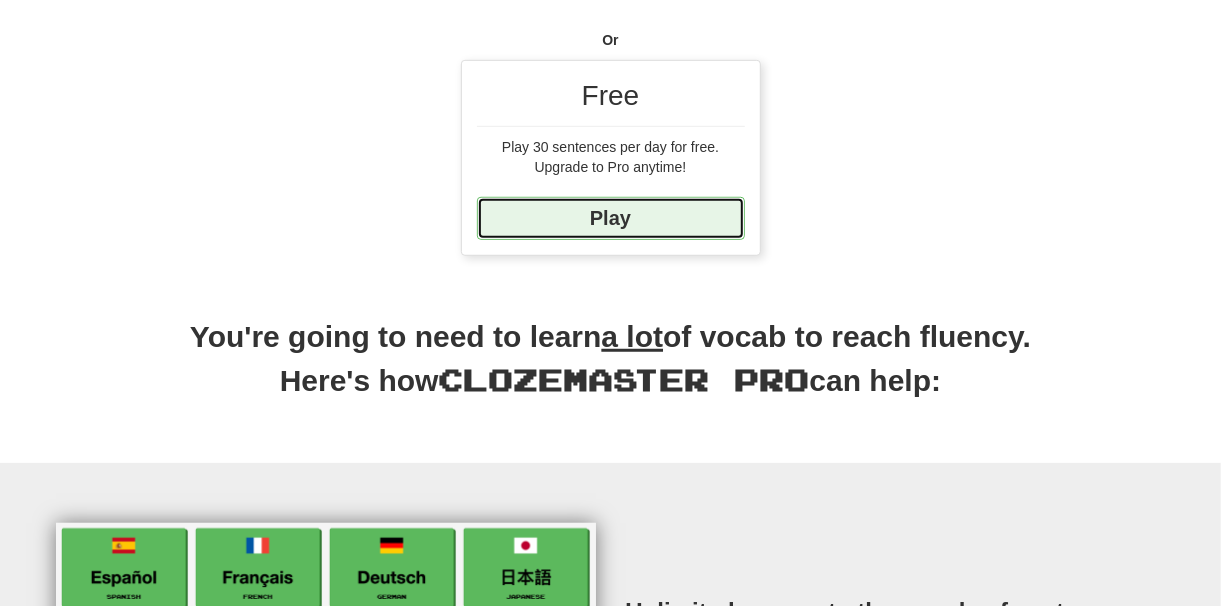 click on "Play" at bounding box center (611, 218) 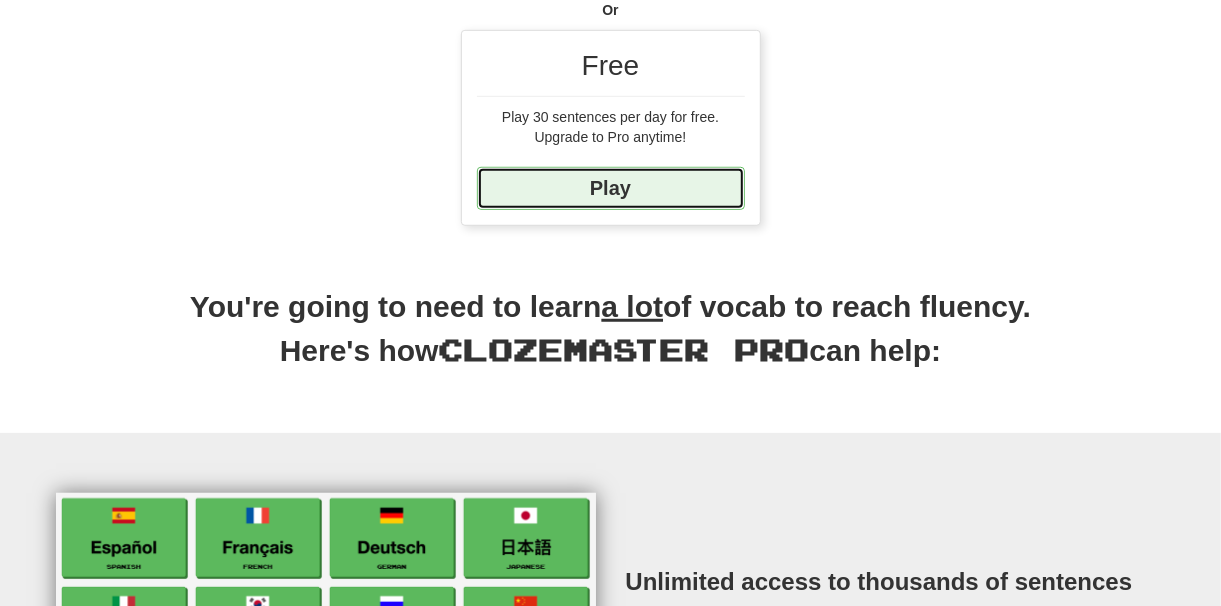 scroll, scrollTop: 657, scrollLeft: 0, axis: vertical 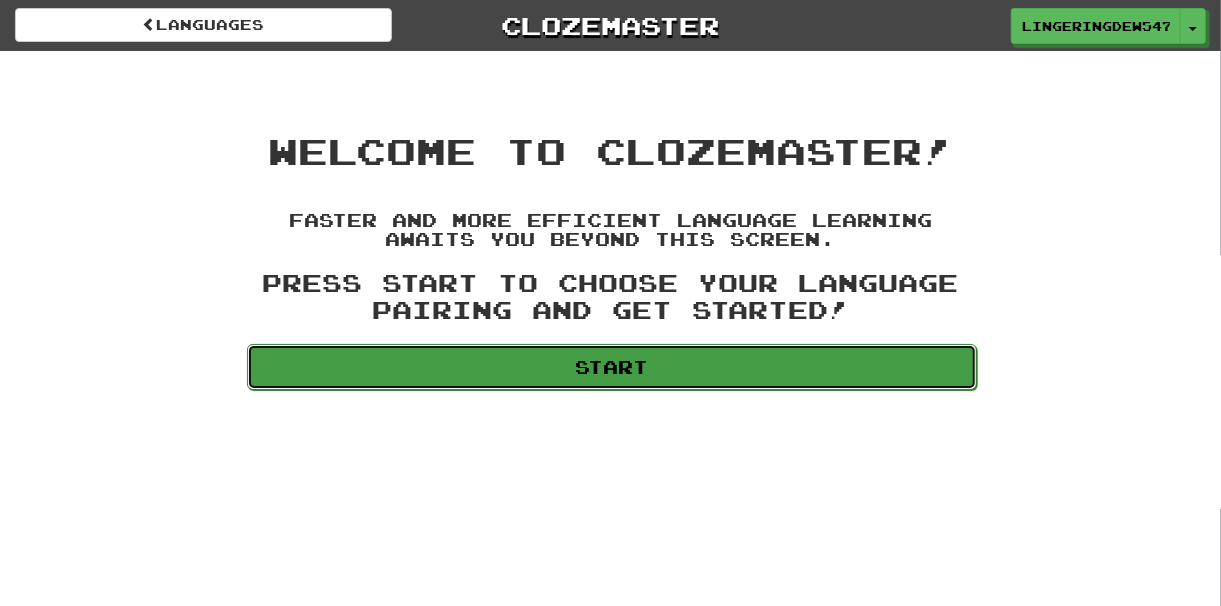 click on "Start" at bounding box center (612, 367) 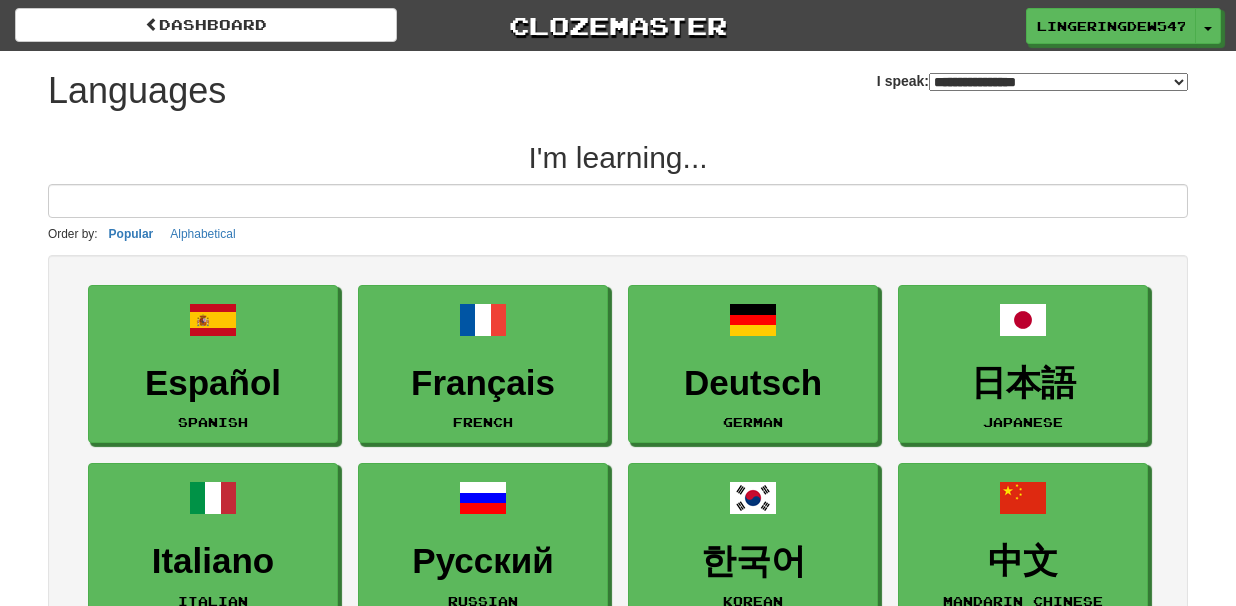 select on "*******" 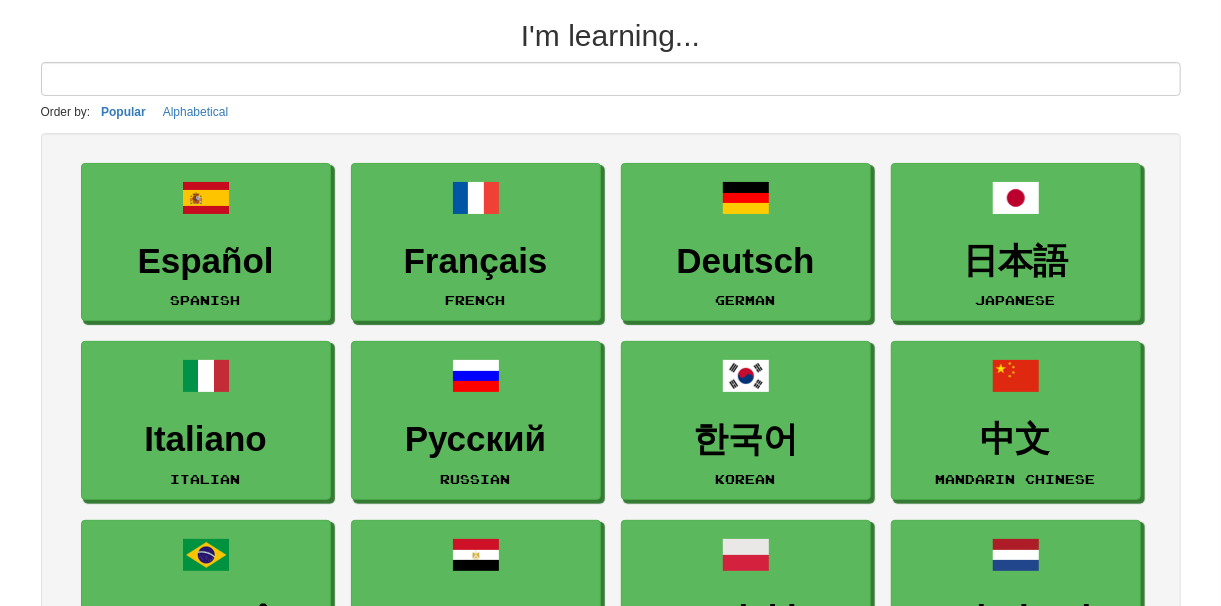 scroll, scrollTop: 124, scrollLeft: 0, axis: vertical 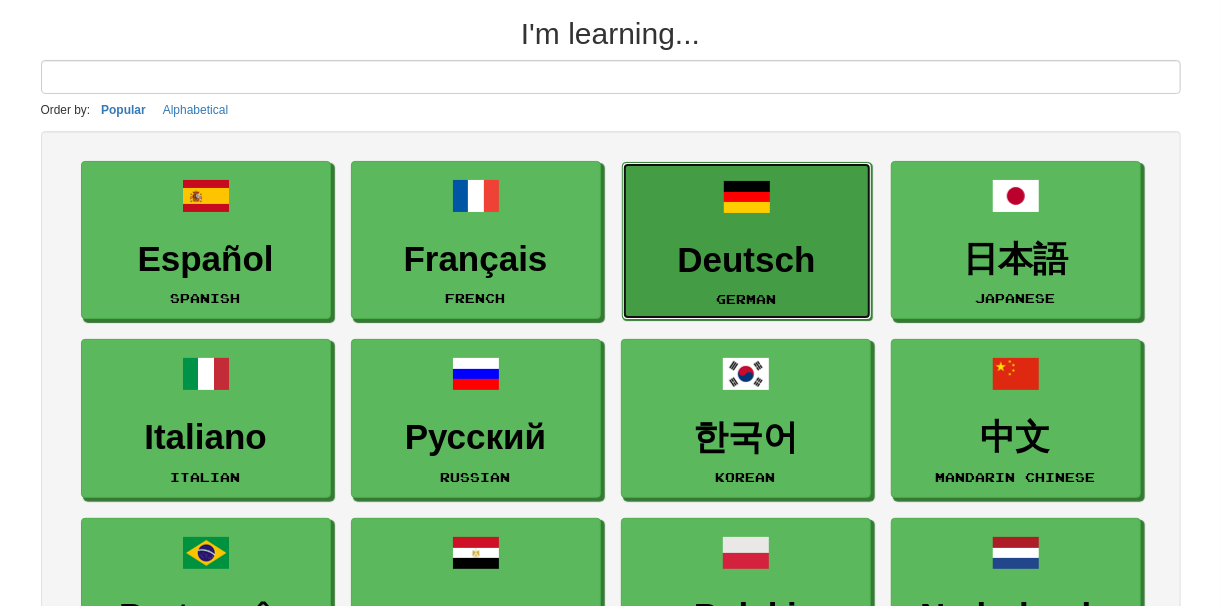 click on "Deutsch" at bounding box center [747, 260] 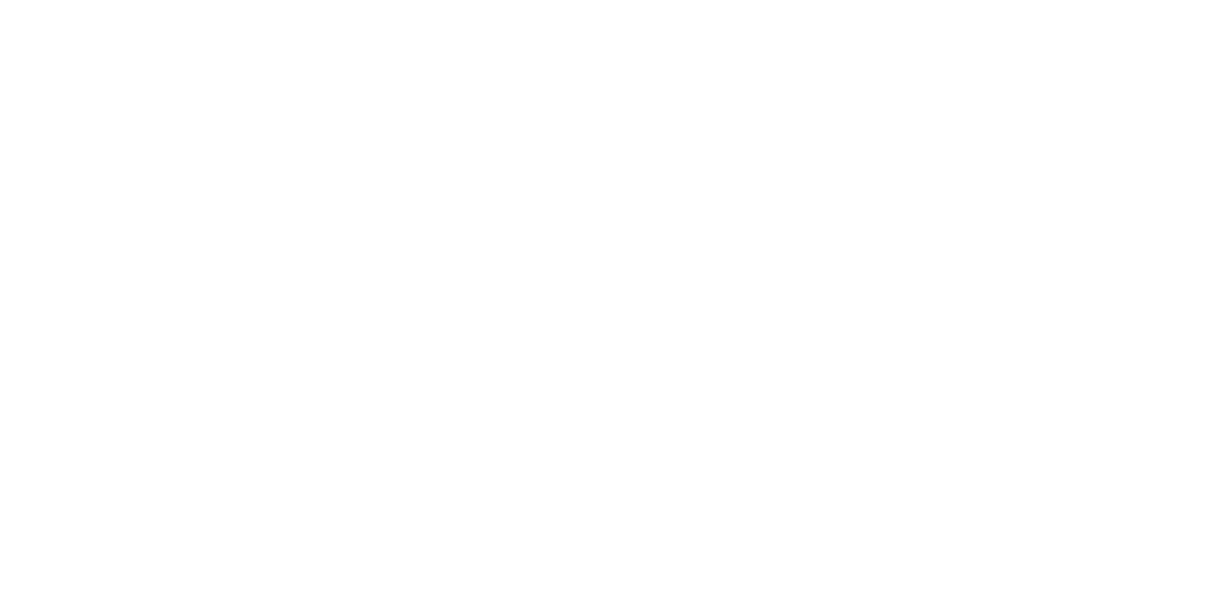 scroll, scrollTop: 0, scrollLeft: 0, axis: both 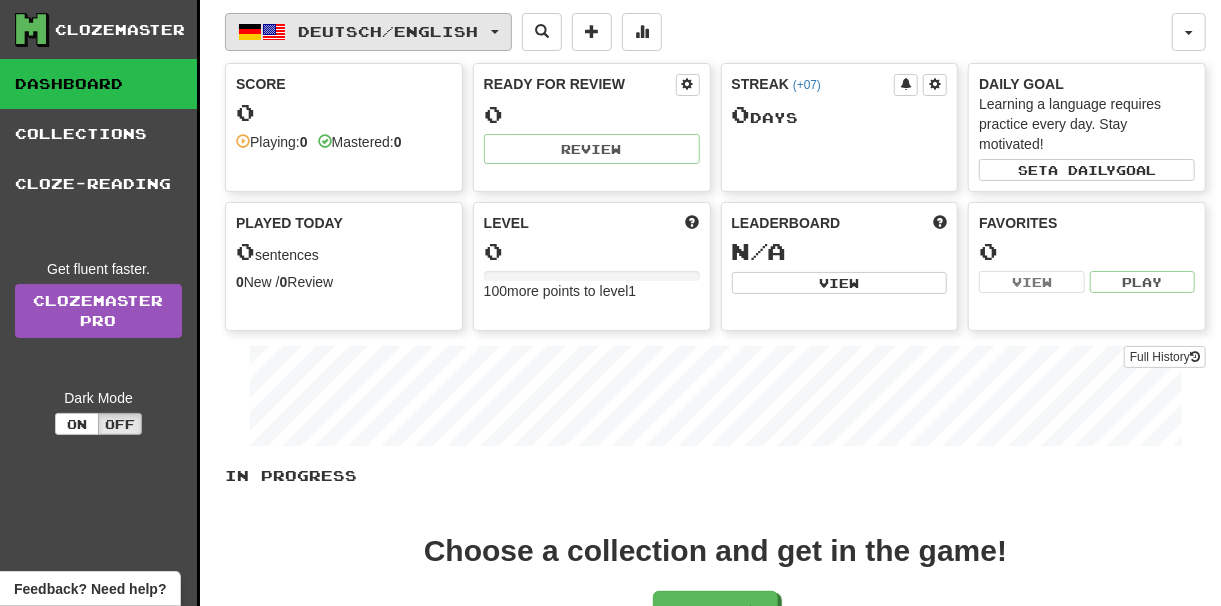 click on "Deutsch  /  English" at bounding box center [389, 31] 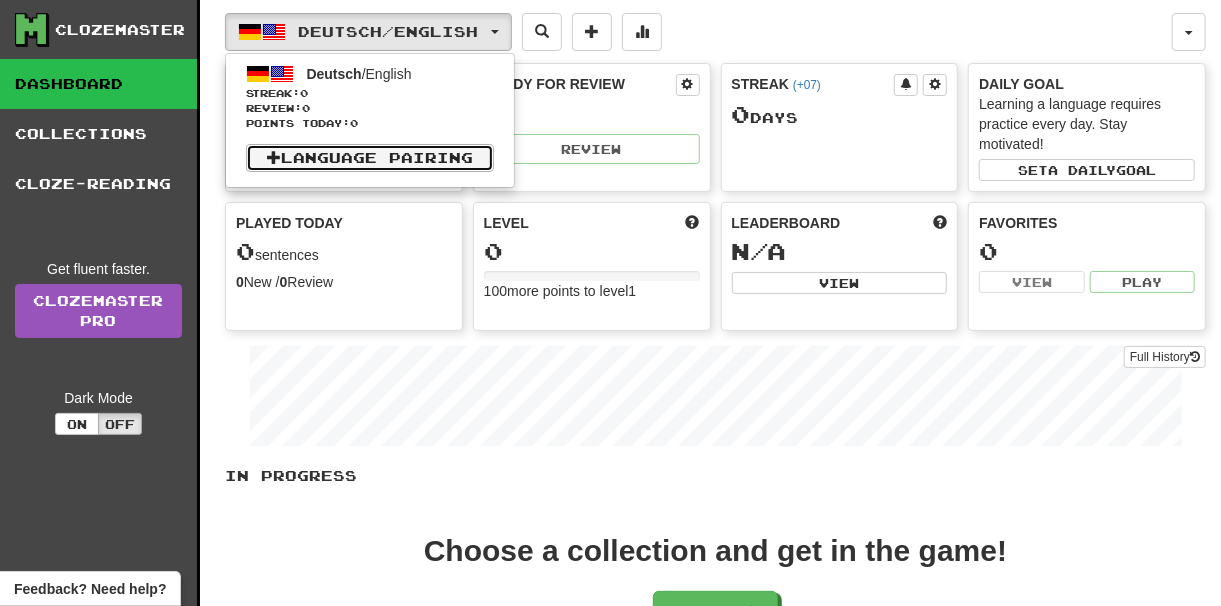 click on "Language Pairing" at bounding box center (370, 158) 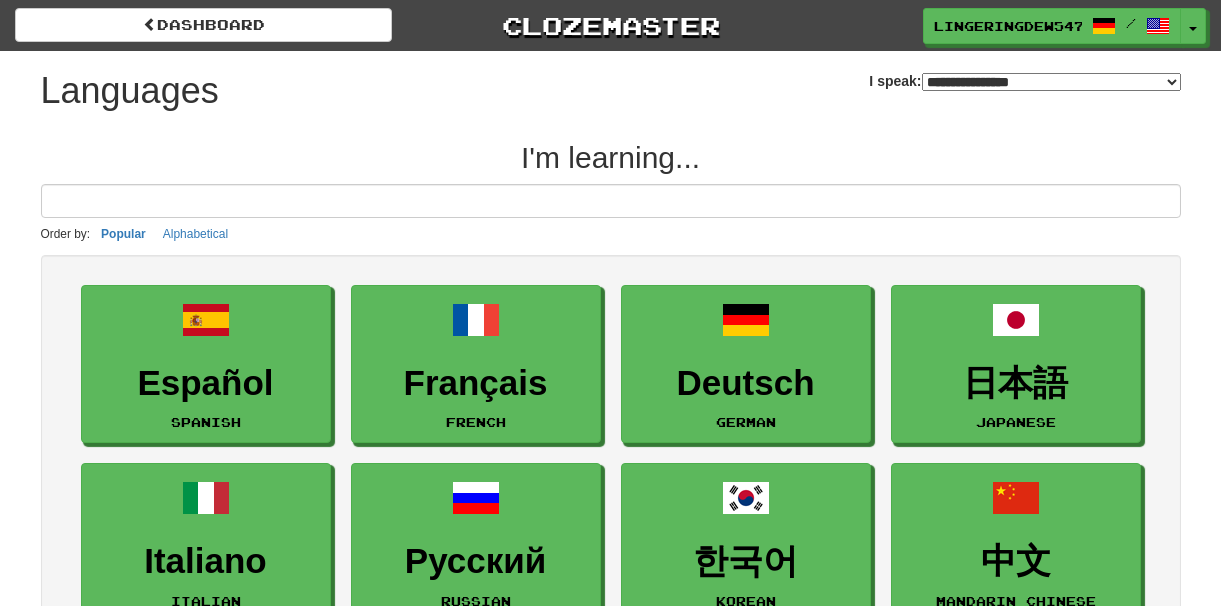 select on "*******" 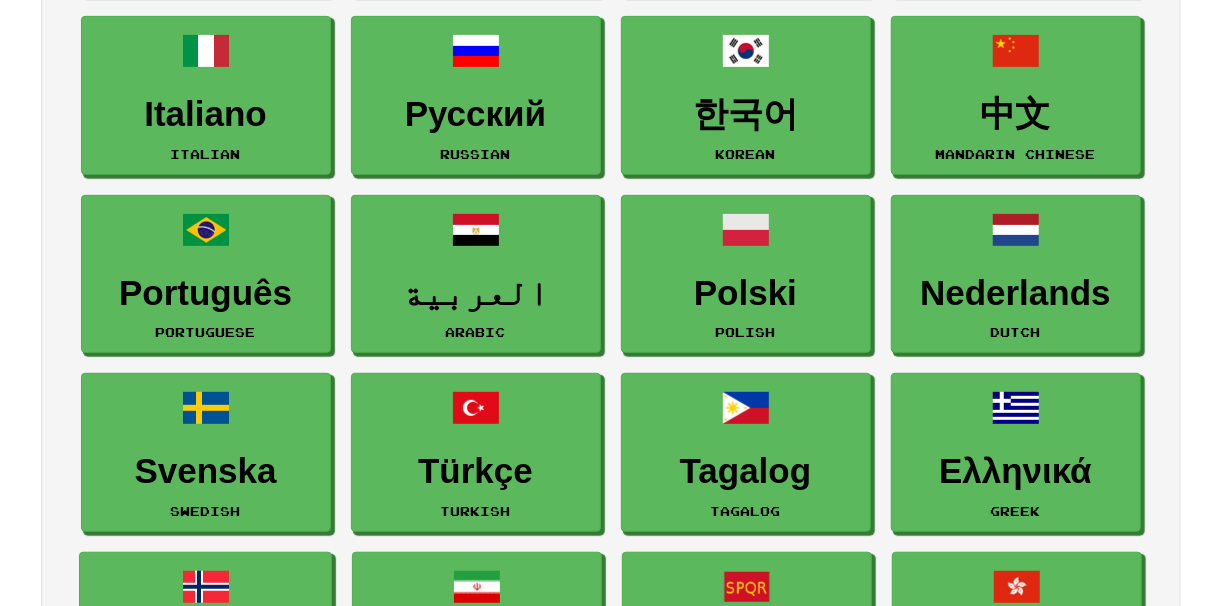 scroll, scrollTop: 0, scrollLeft: 0, axis: both 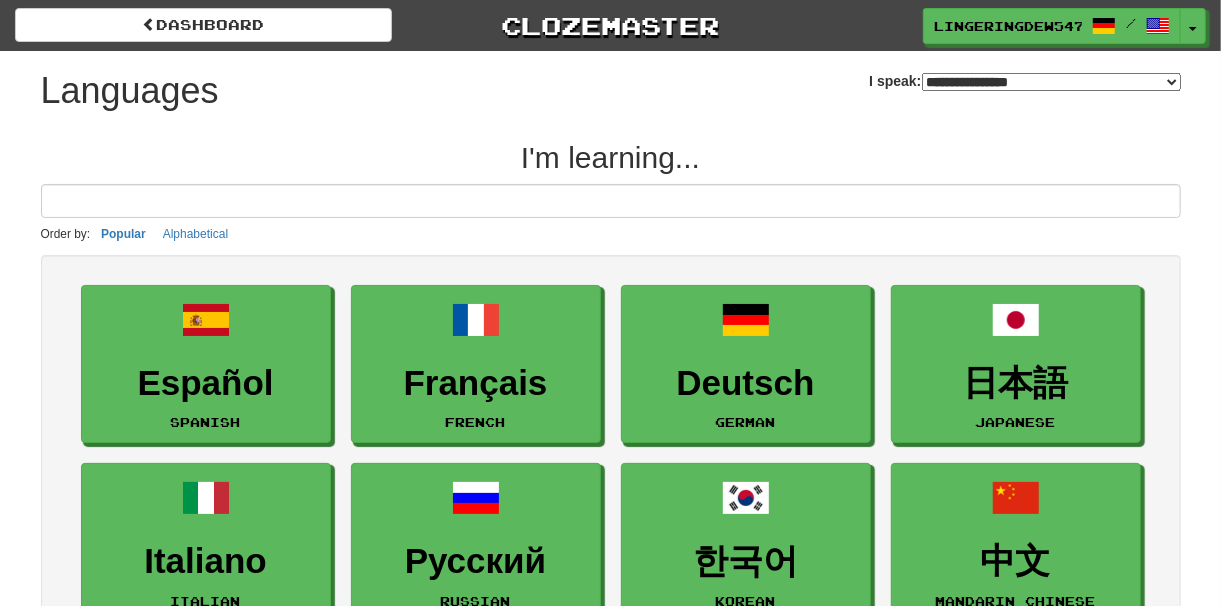 click on "Order by: Popular Alphabetical" at bounding box center (611, 234) 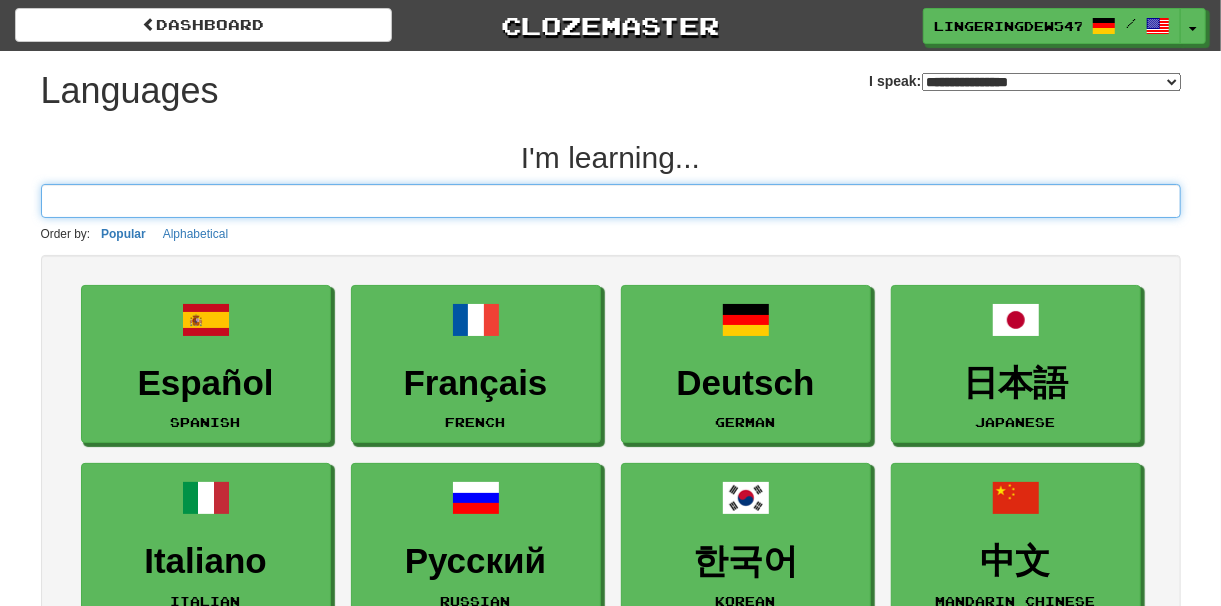 click at bounding box center (611, 201) 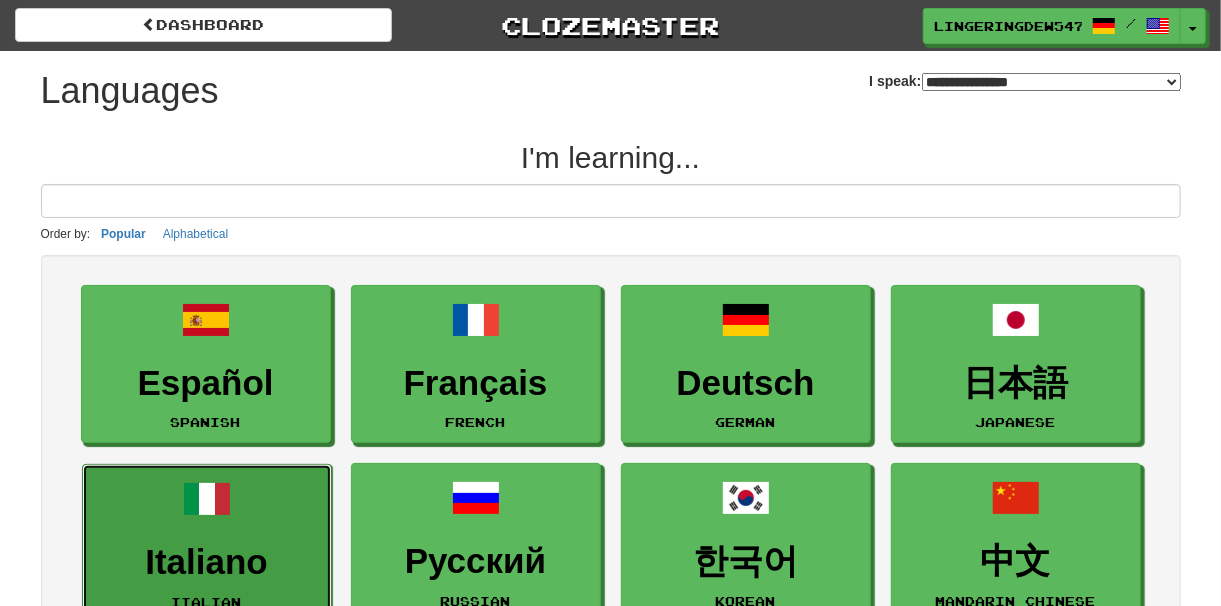 click on "Italiano Italian" at bounding box center [207, 543] 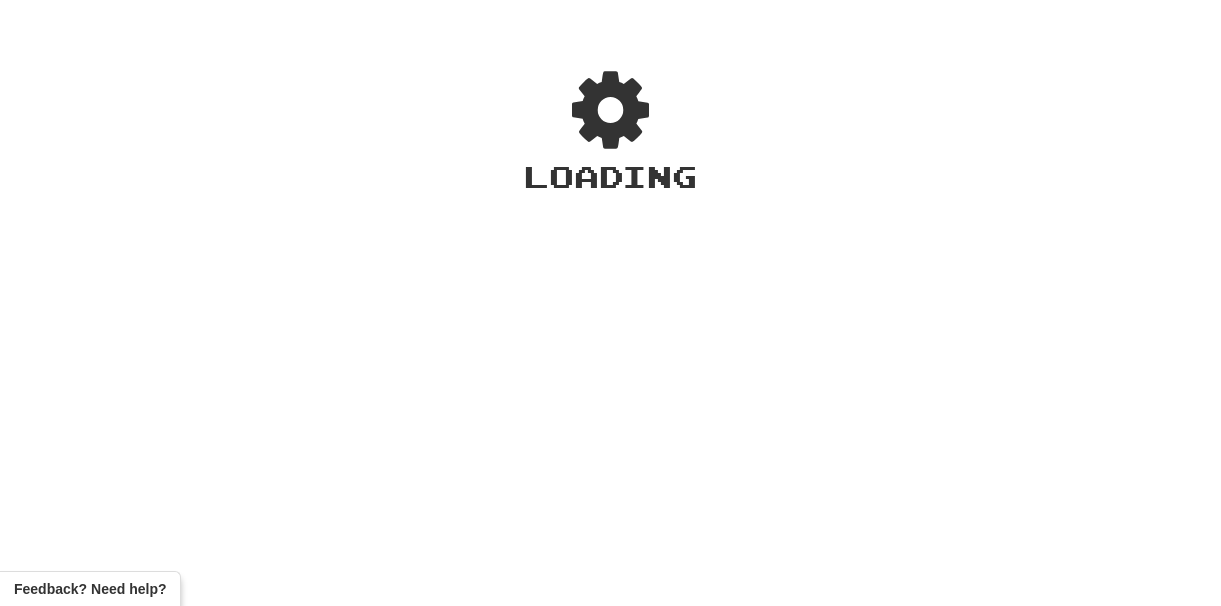 scroll, scrollTop: 0, scrollLeft: 0, axis: both 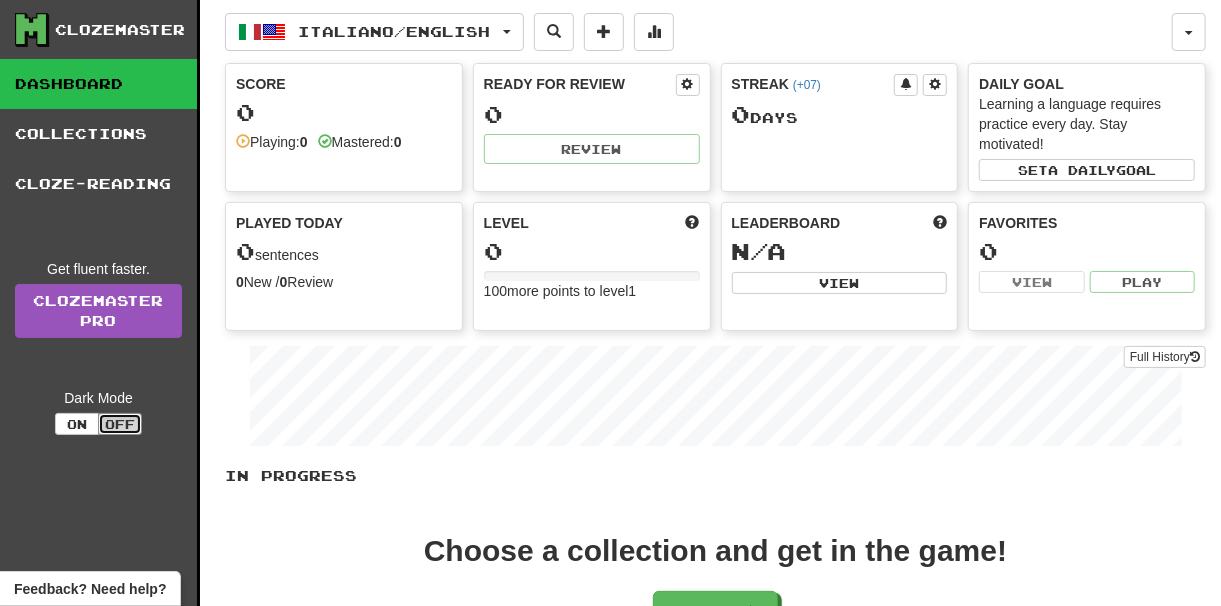 click on "Off" at bounding box center [120, 424] 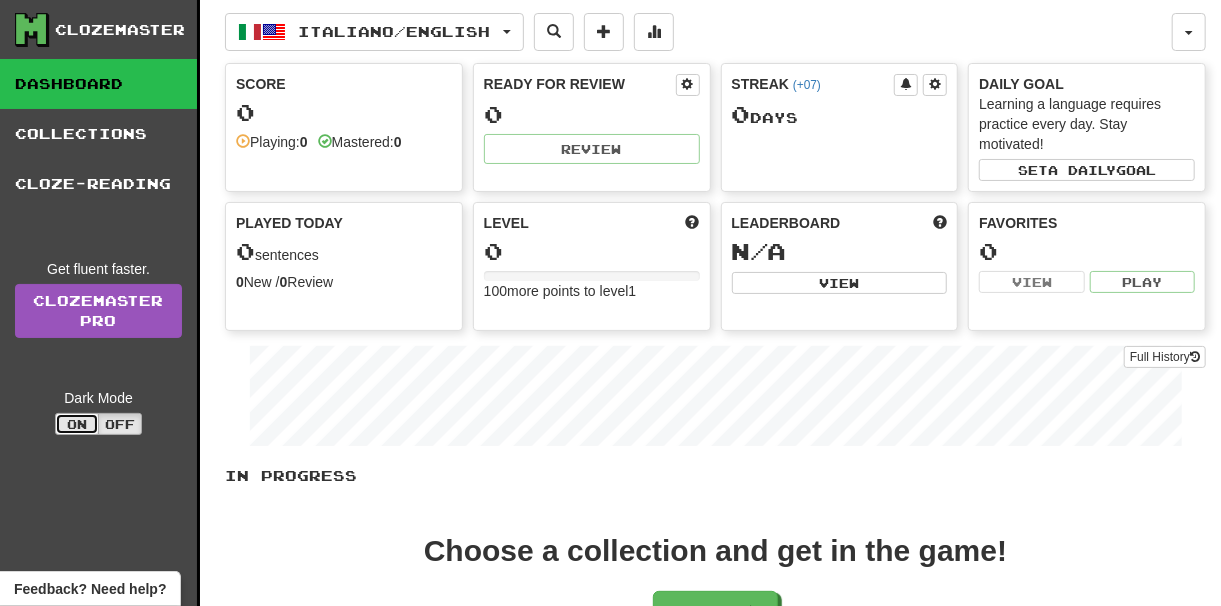 click on "On" at bounding box center [77, 424] 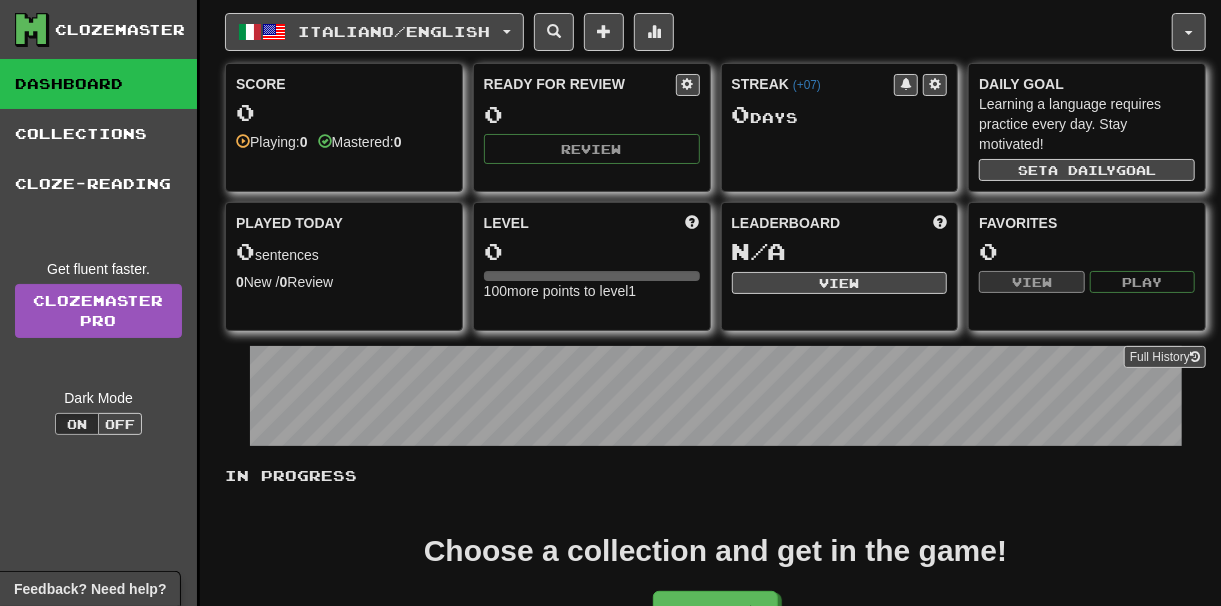 click on "0" at bounding box center [344, 112] 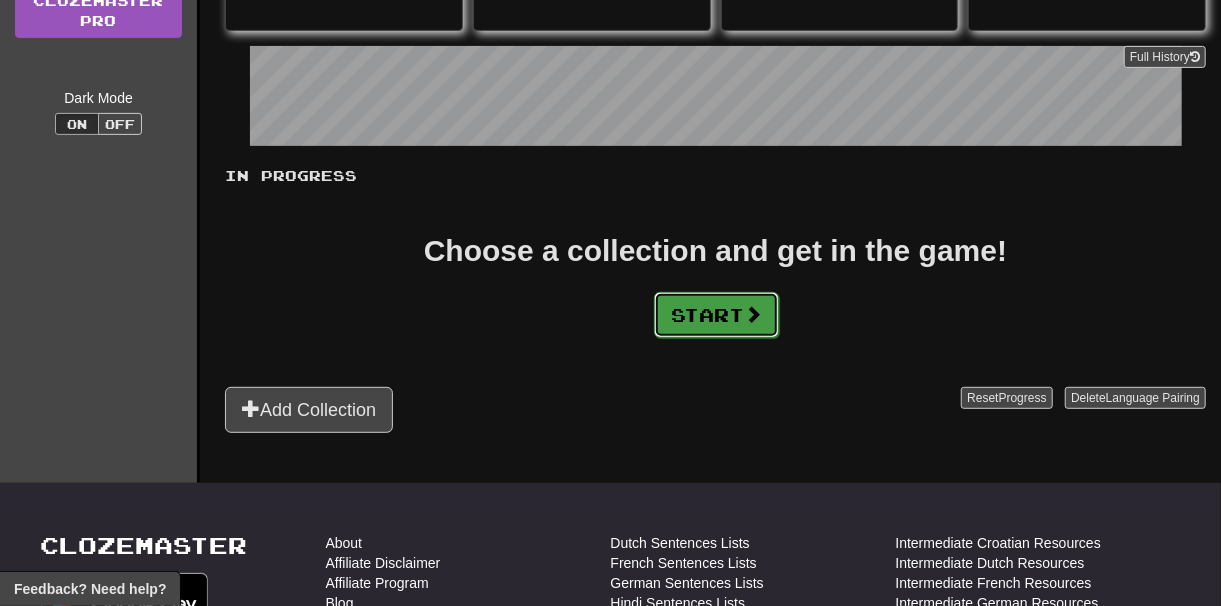 click on "Start" at bounding box center [716, 315] 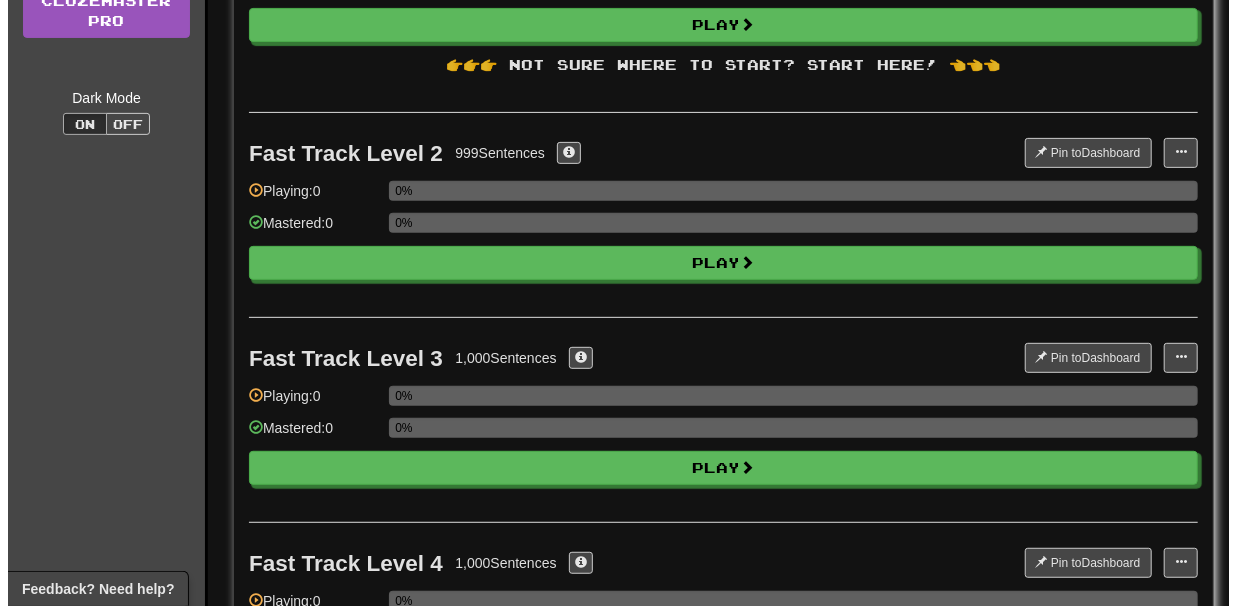 scroll, scrollTop: 0, scrollLeft: 0, axis: both 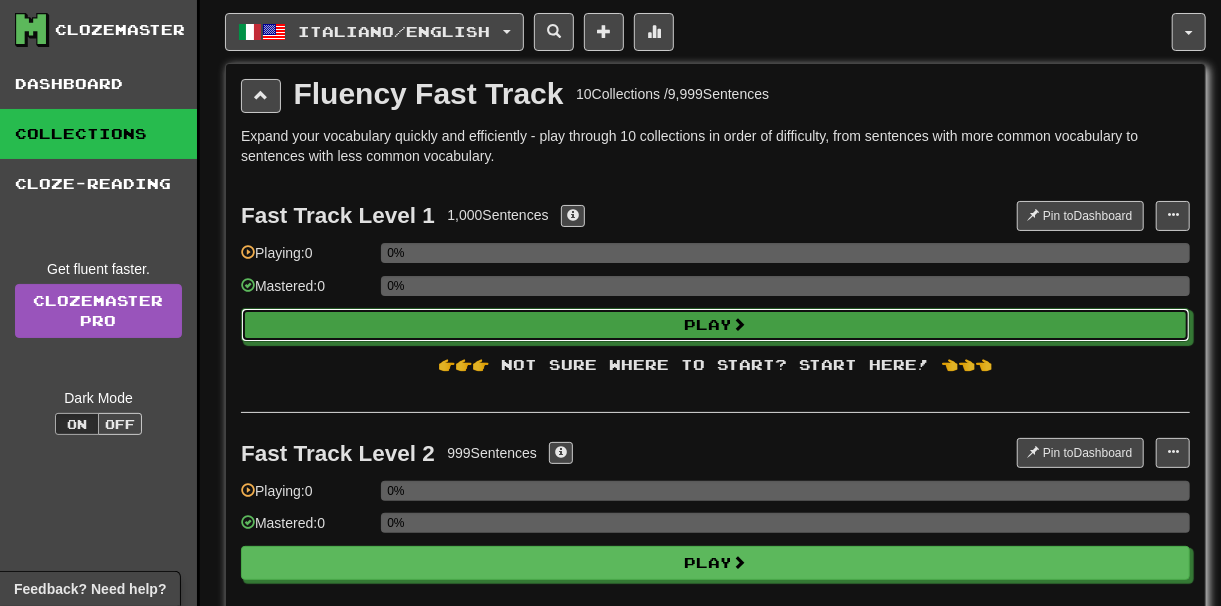 click on "Play" at bounding box center (715, 325) 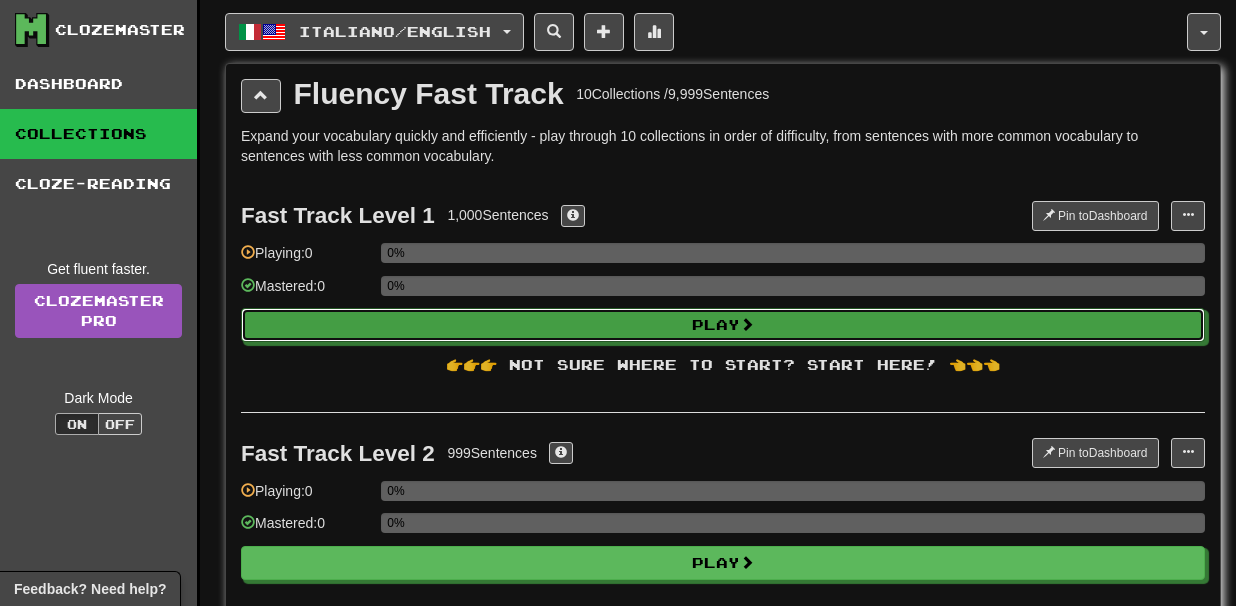 select on "**" 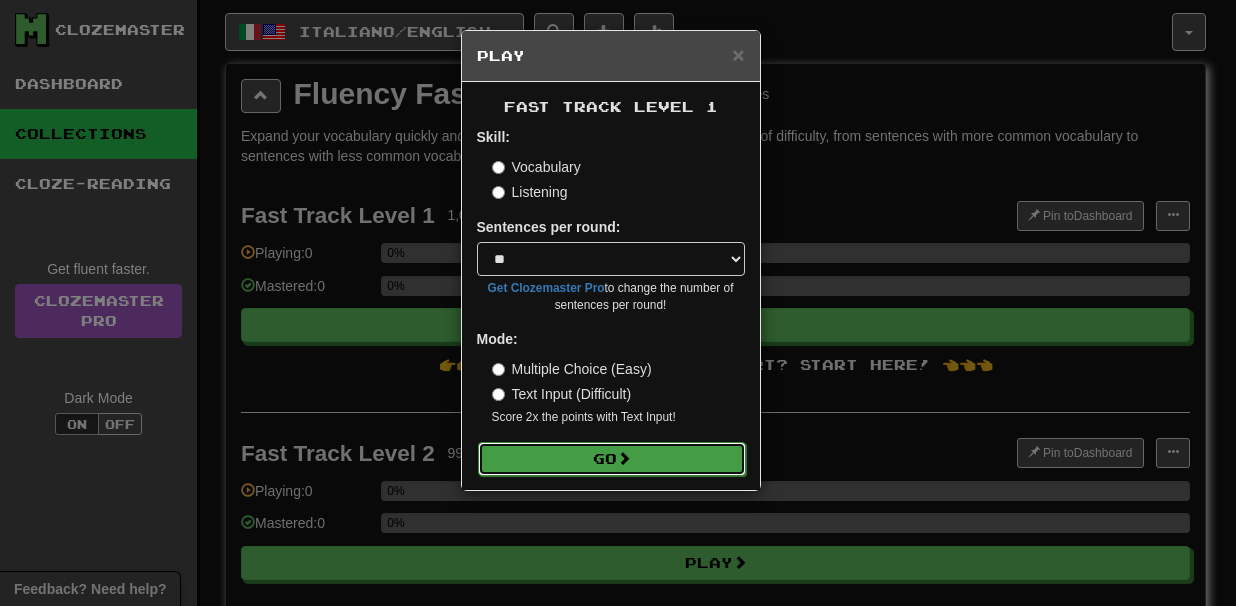 click on "Go" at bounding box center (612, 459) 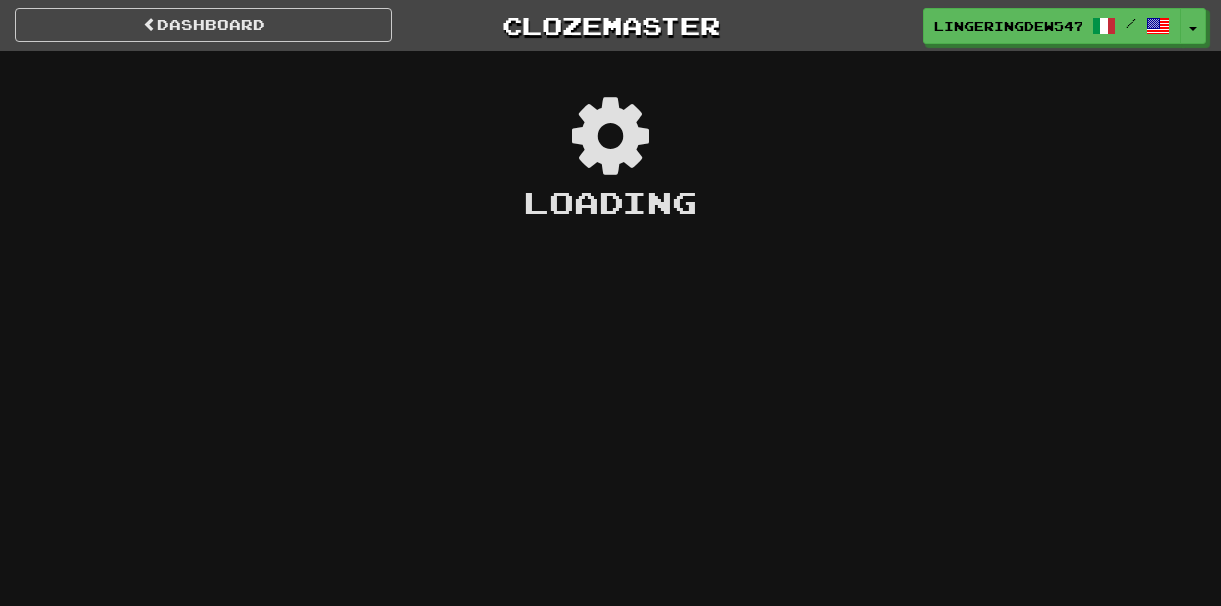 scroll, scrollTop: 0, scrollLeft: 0, axis: both 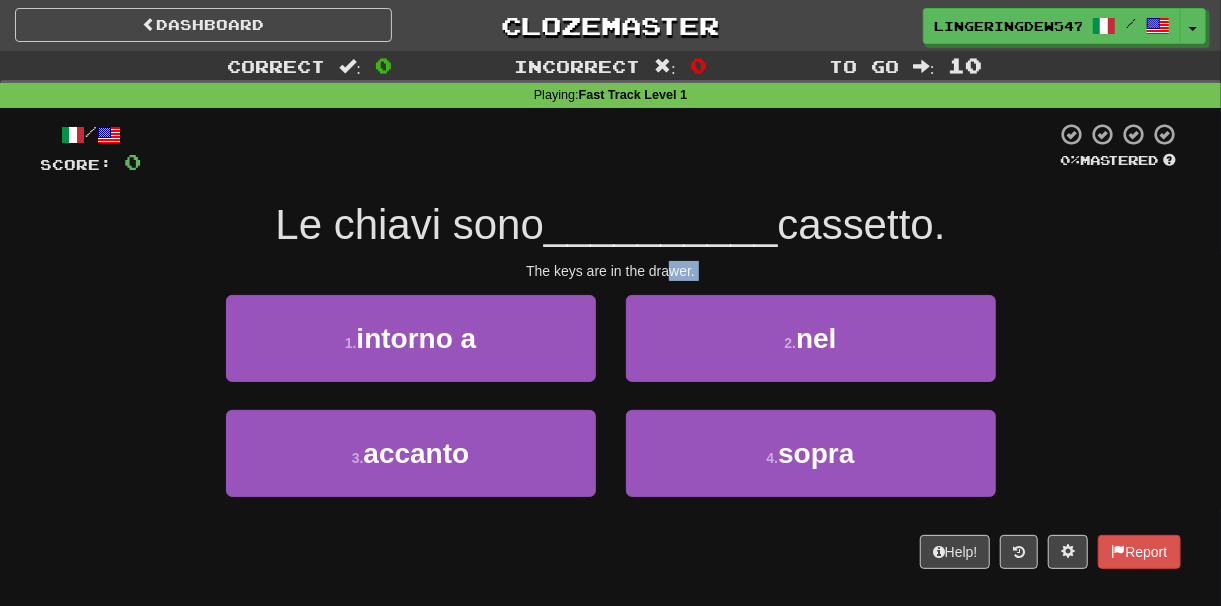 drag, startPoint x: 666, startPoint y: 270, endPoint x: 527, endPoint y: 288, distance: 140.16063 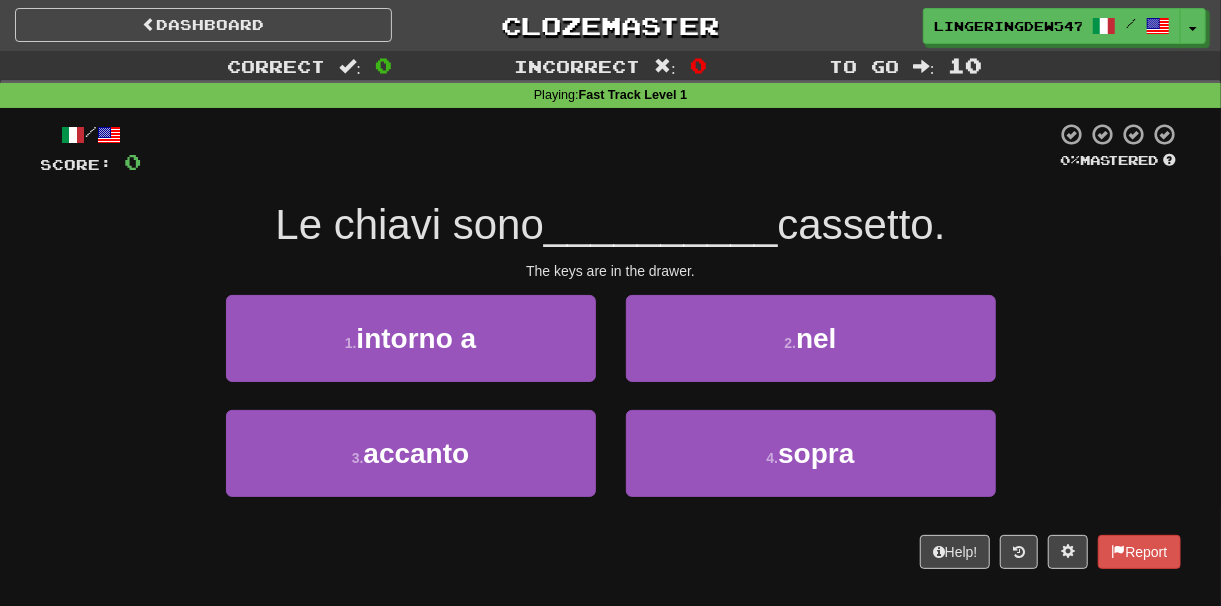 click on "The keys are in the drawer." at bounding box center [611, 271] 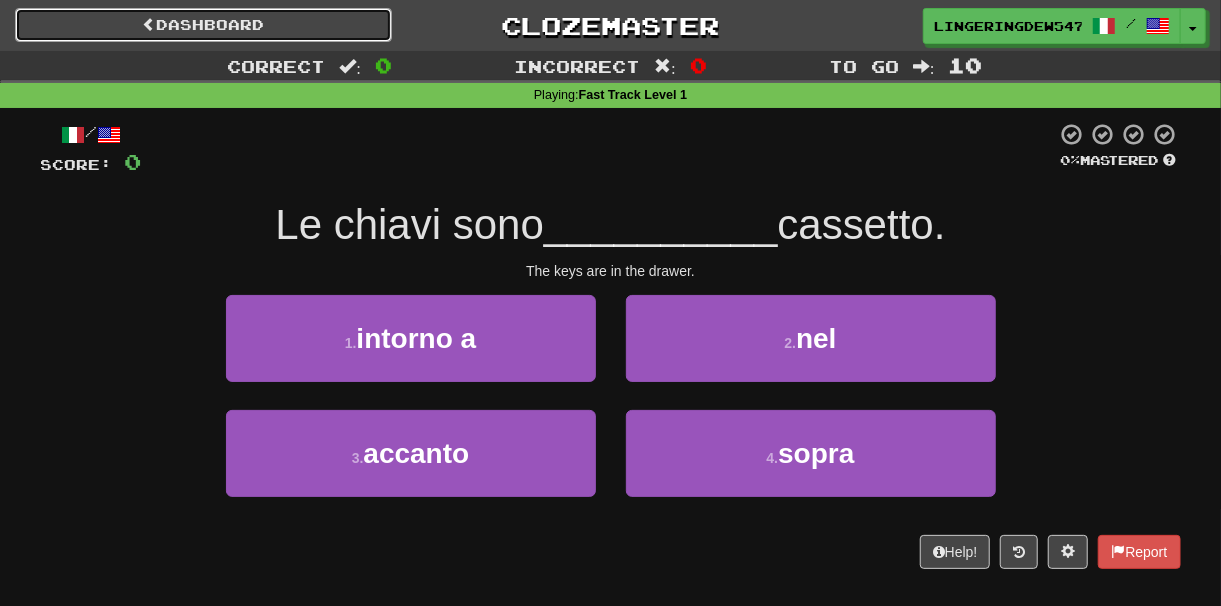 click on "Dashboard" at bounding box center (203, 25) 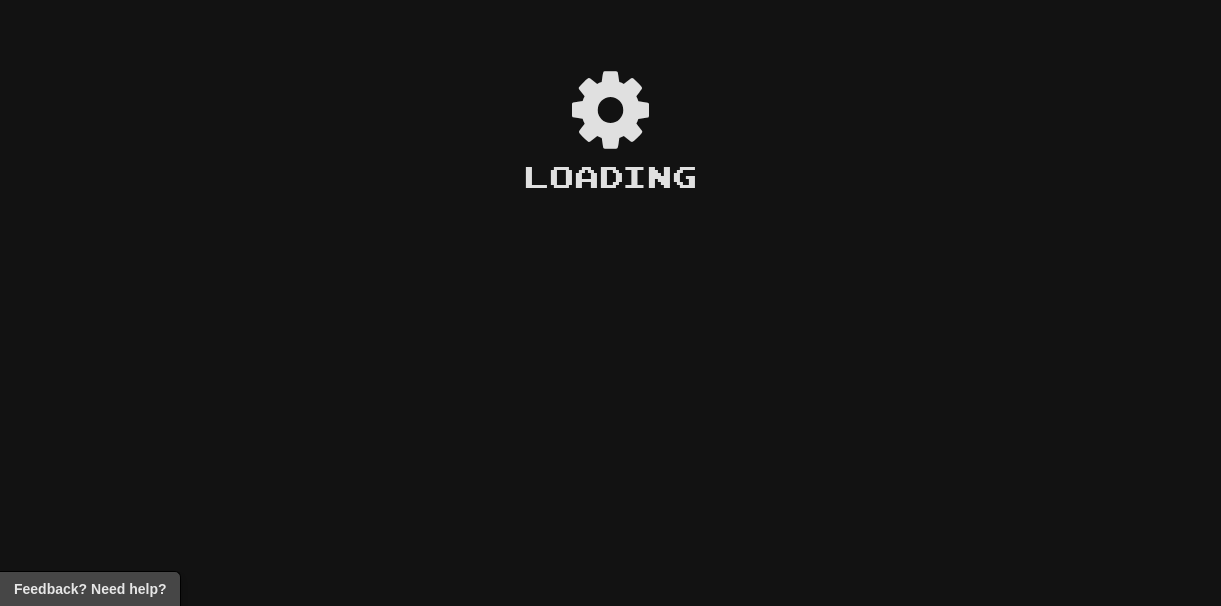 scroll, scrollTop: 0, scrollLeft: 0, axis: both 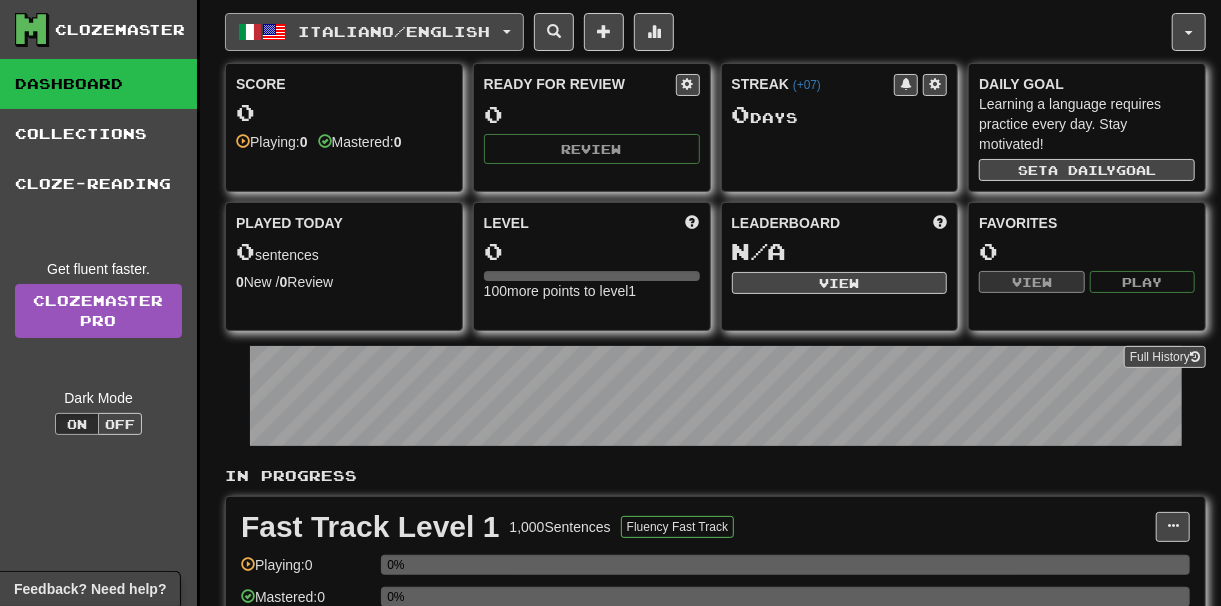 click on "Italiano  /  English" at bounding box center [395, 31] 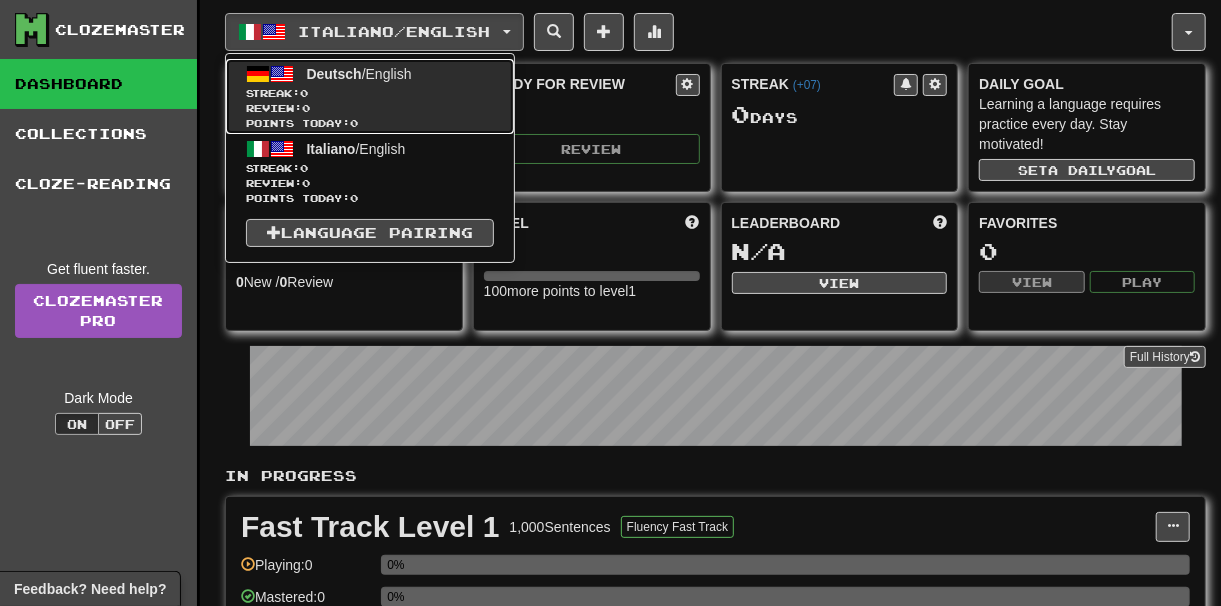click on "Streak:  0" at bounding box center [370, 93] 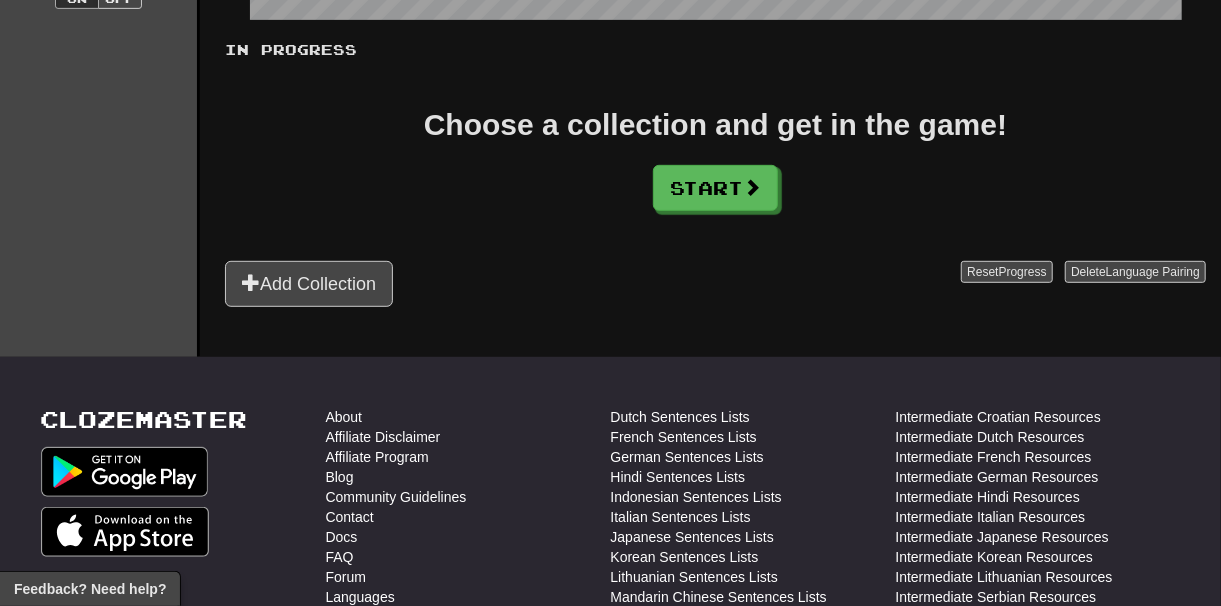 scroll, scrollTop: 449, scrollLeft: 0, axis: vertical 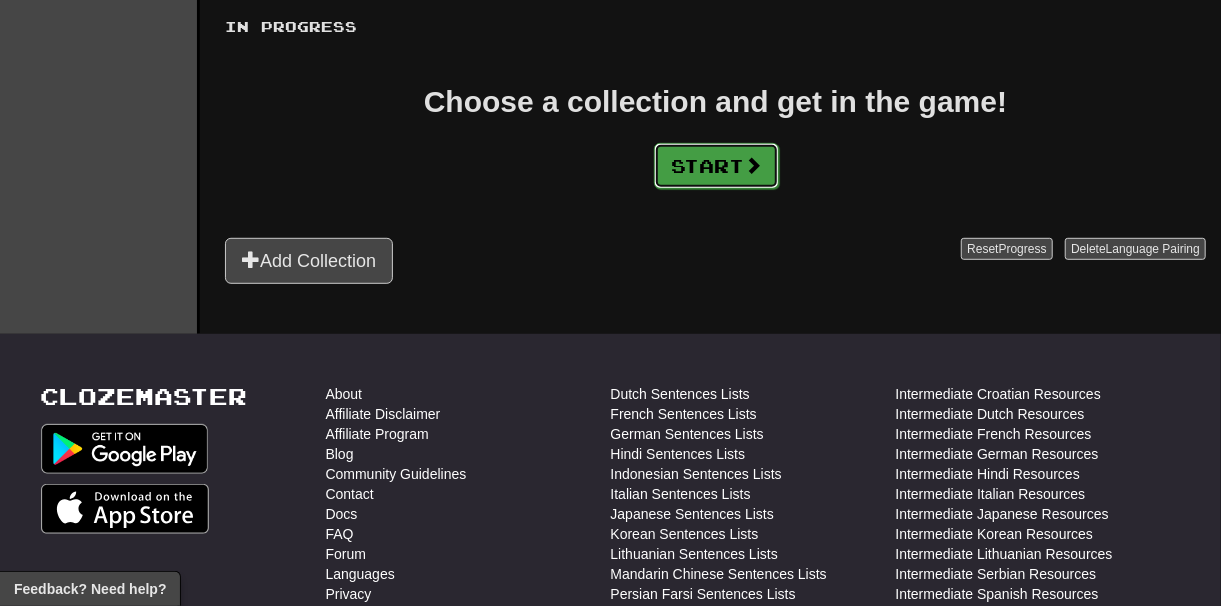 click on "Start" at bounding box center [716, 166] 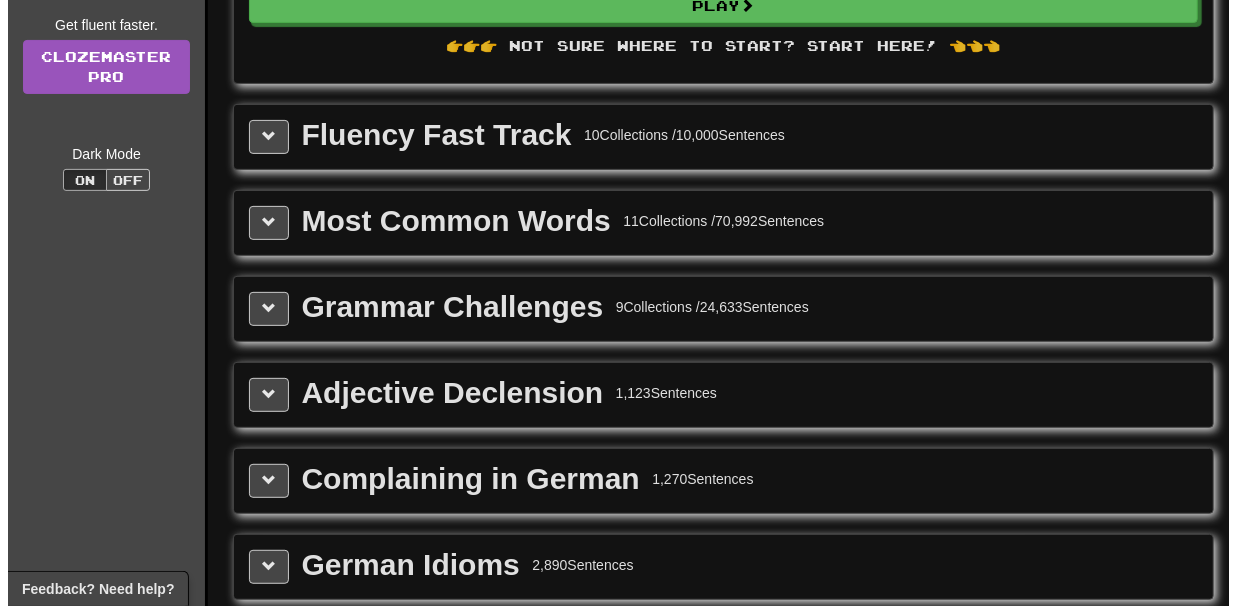 scroll, scrollTop: 250, scrollLeft: 0, axis: vertical 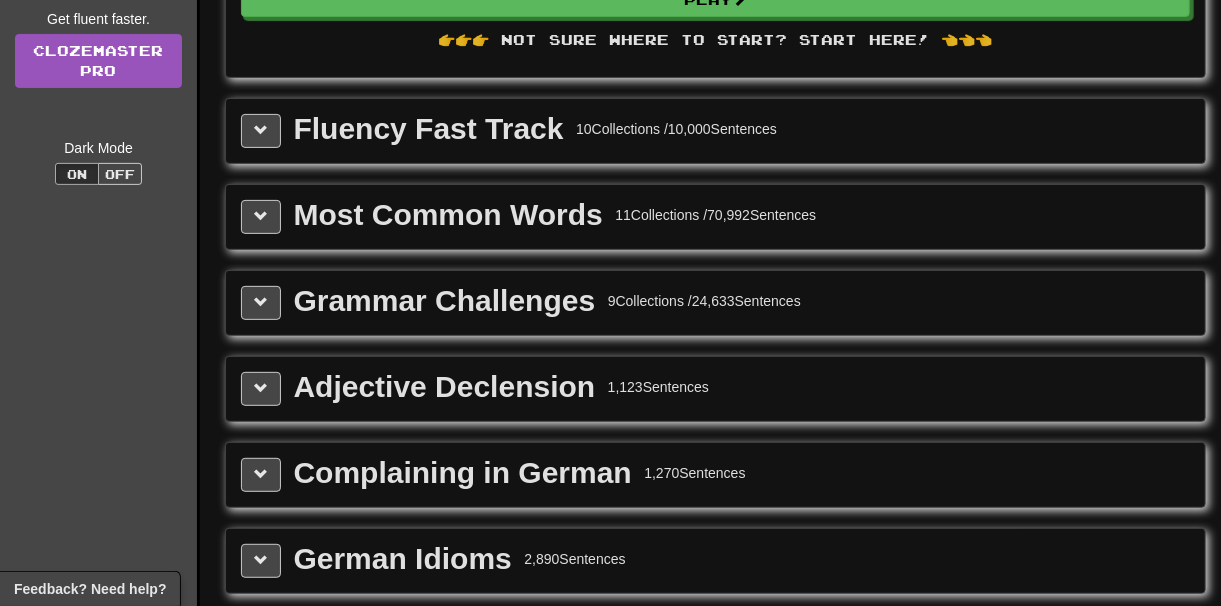 click on "Most Common Words" at bounding box center (448, 215) 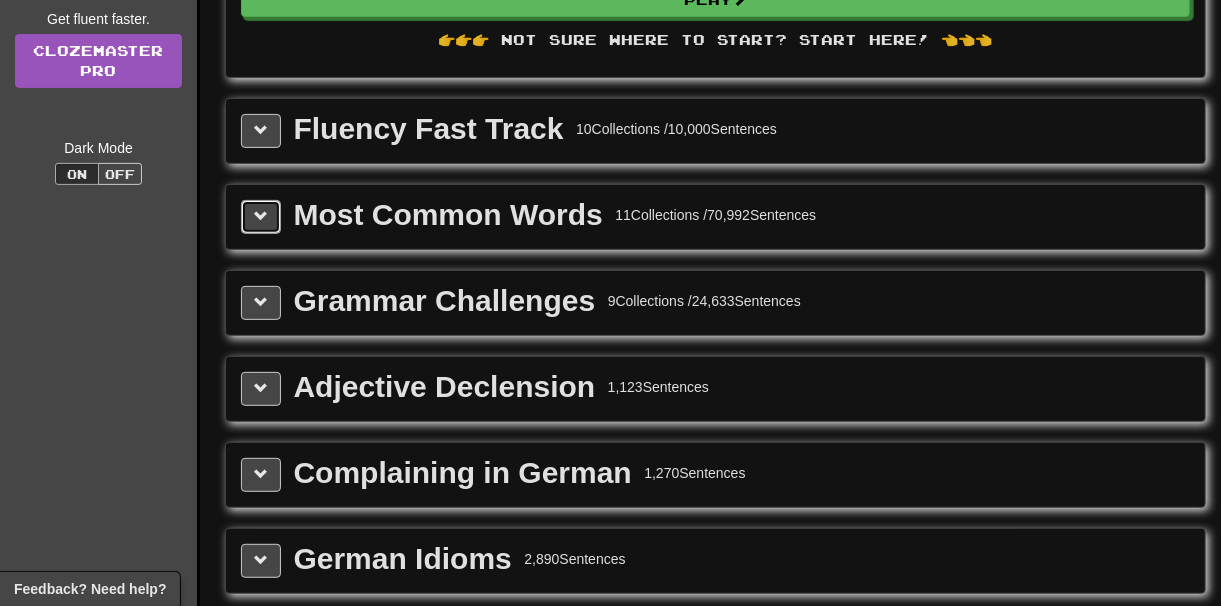 click at bounding box center [261, 217] 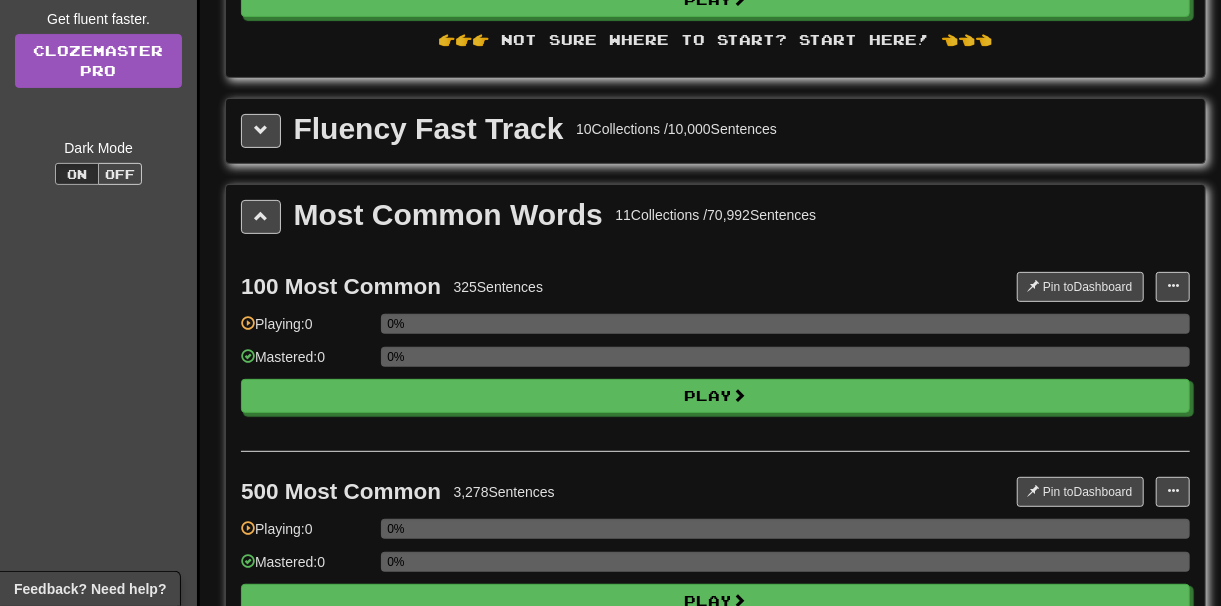 click on "100 Most Common 325  Sentences   Pin to  Dashboard   Pin to  Dashboard Manage Sentences  Playing:  0 0%  Mastered:  0 0% Play" at bounding box center [715, 349] 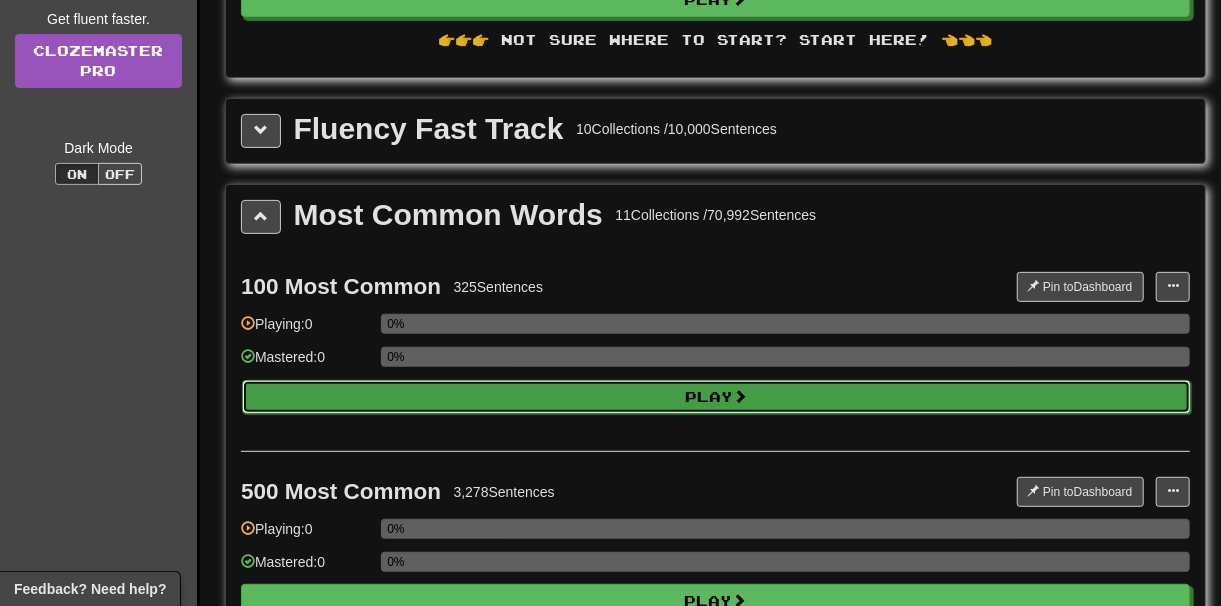 click on "Play" at bounding box center [716, 397] 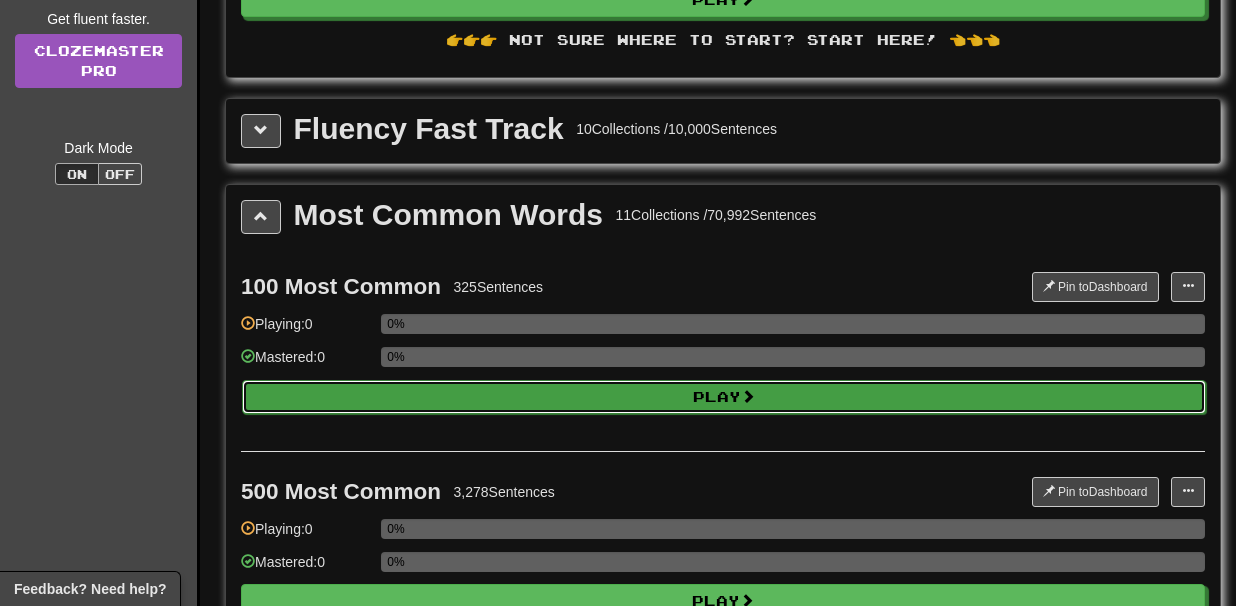 select on "**" 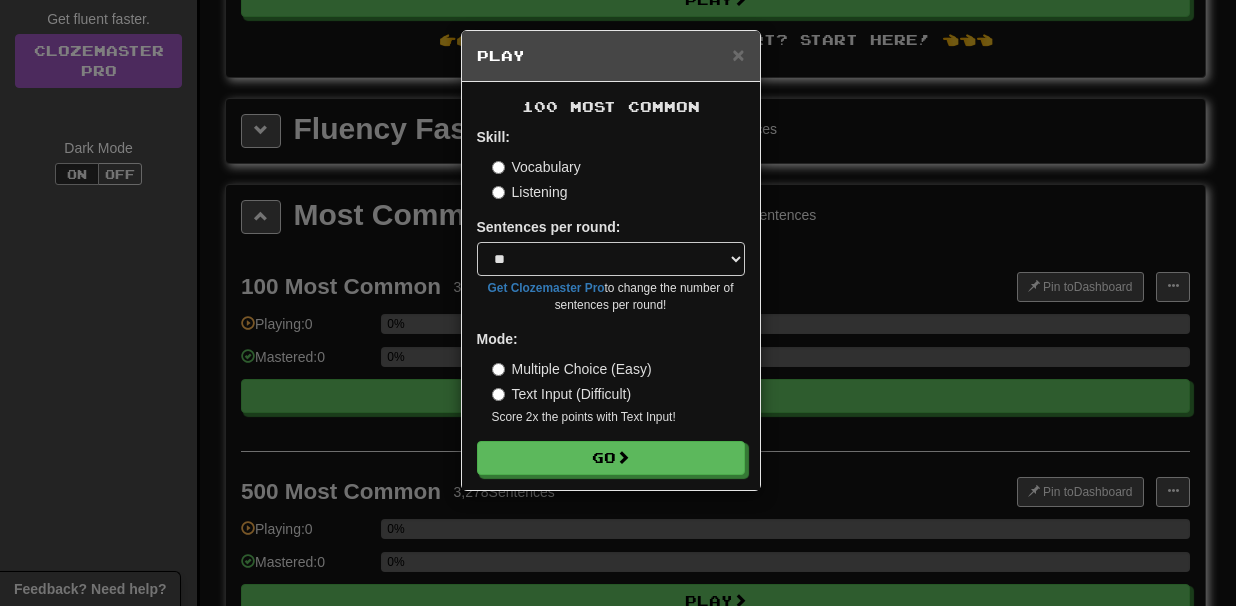 click on "× Play 100 Most Common Skill: Vocabulary Listening Sentences per round: * ** ** ** ** ** *** ******** Get Clozemaster Pro  to change the number of sentences per round! Mode: Multiple Choice (Easy) Text Input (Difficult) Score 2x the points with Text Input ! Go" at bounding box center [618, 303] 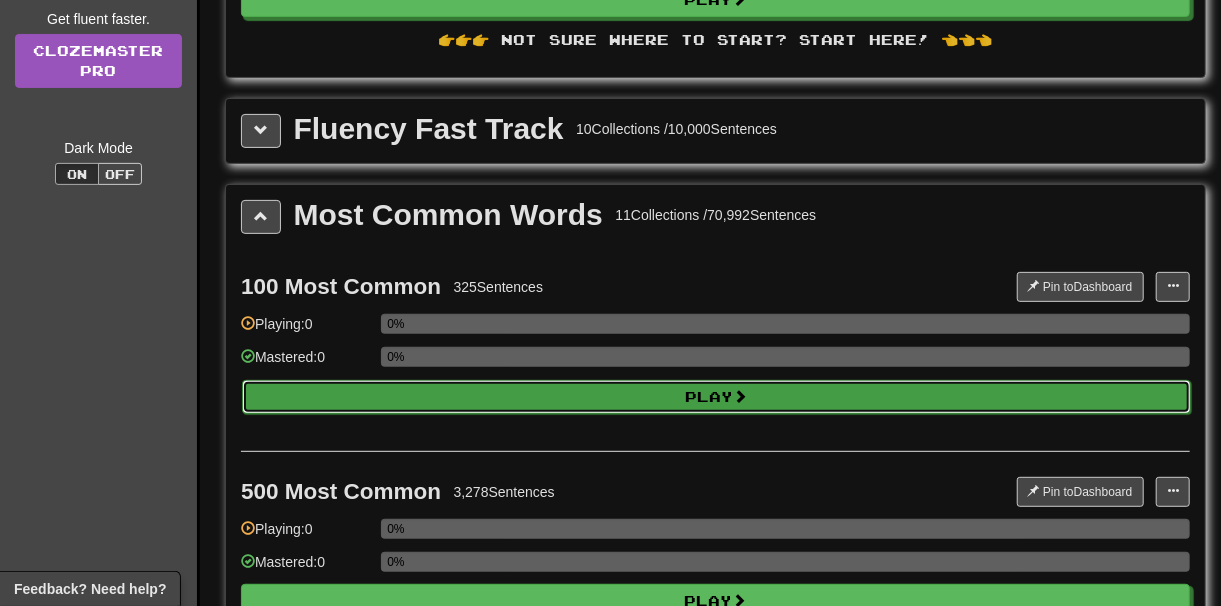 click on "Play" at bounding box center (716, 397) 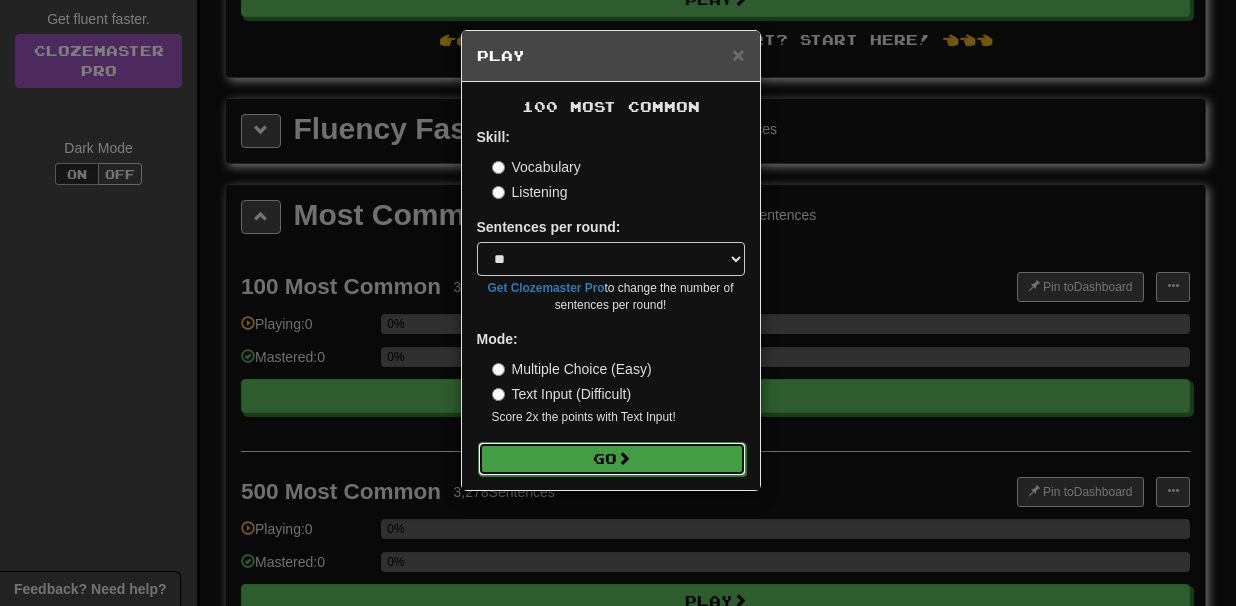 click on "Go" at bounding box center [612, 459] 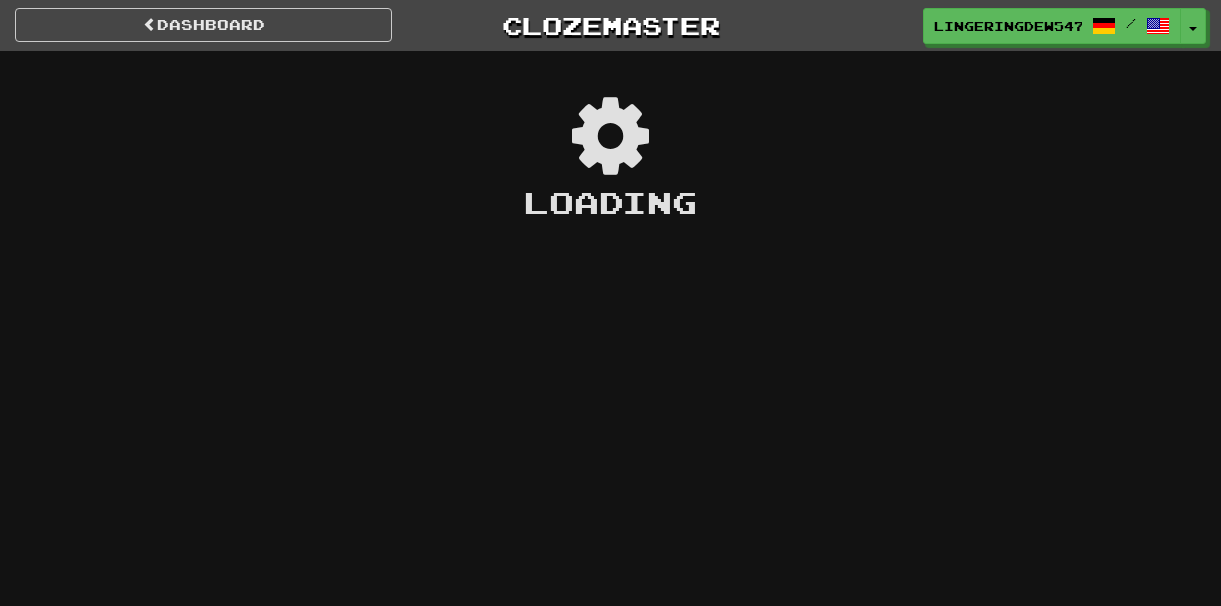 scroll, scrollTop: 0, scrollLeft: 0, axis: both 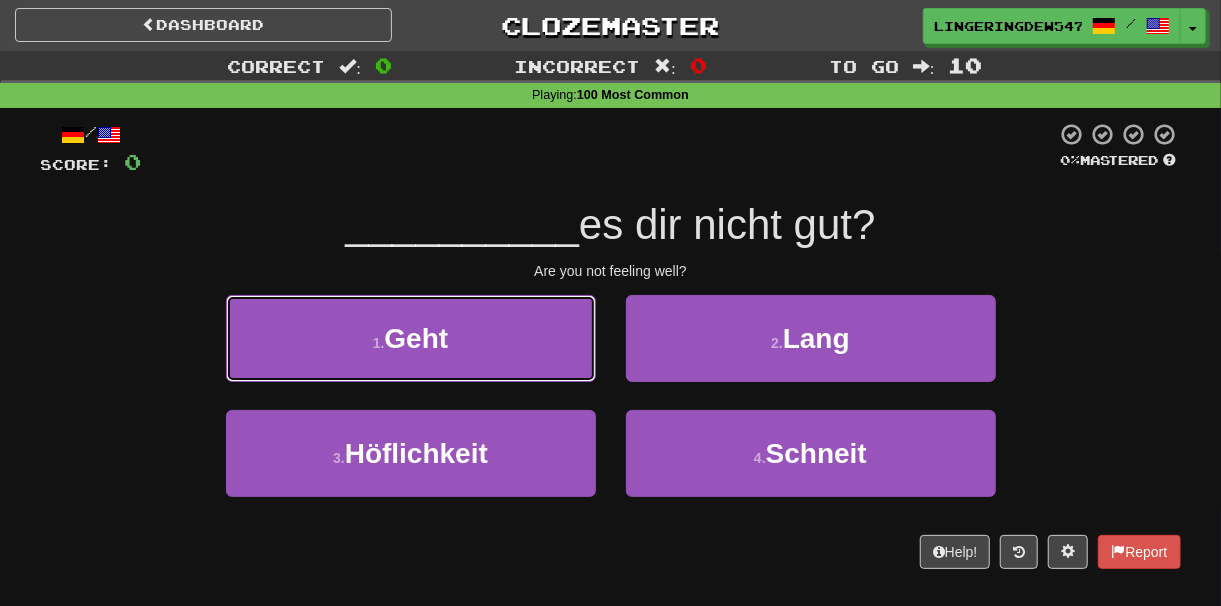 click on "1 .  Geht" at bounding box center (411, 338) 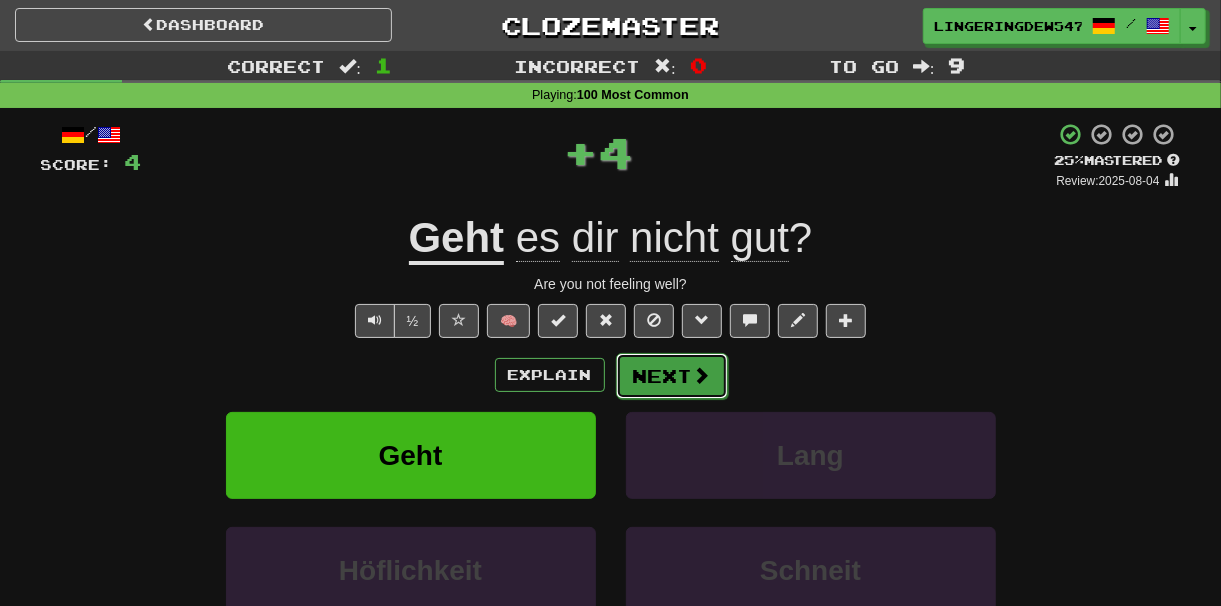 click on "Next" at bounding box center (672, 376) 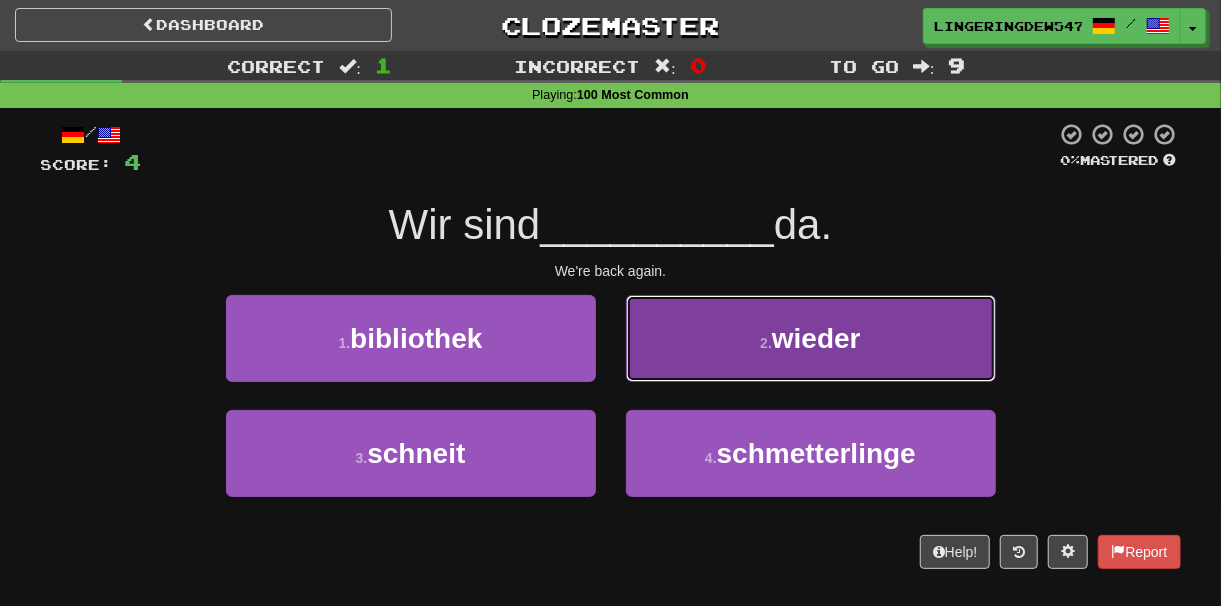 click on "2 .  wieder" at bounding box center (811, 338) 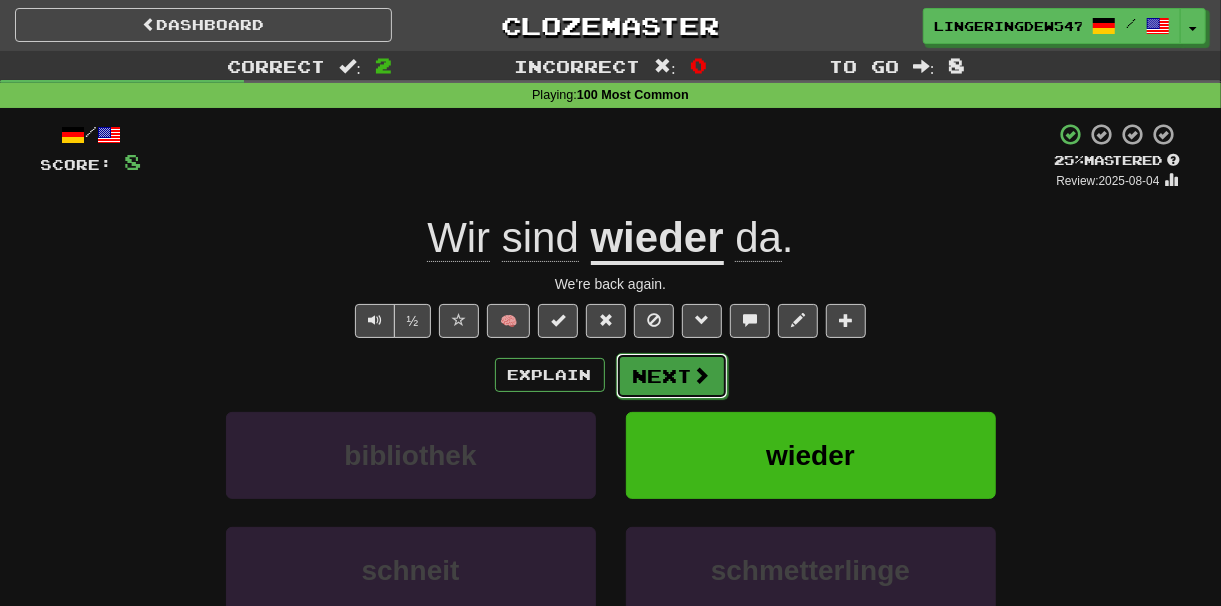 click on "Next" at bounding box center (672, 376) 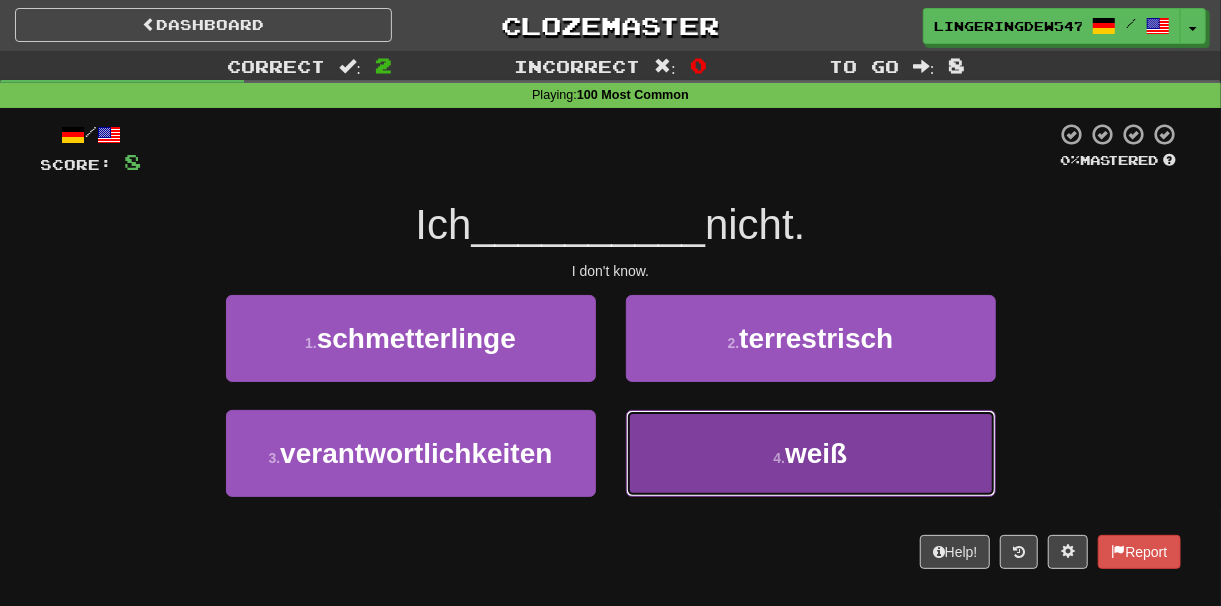 click on "4 .  weiß" at bounding box center [811, 453] 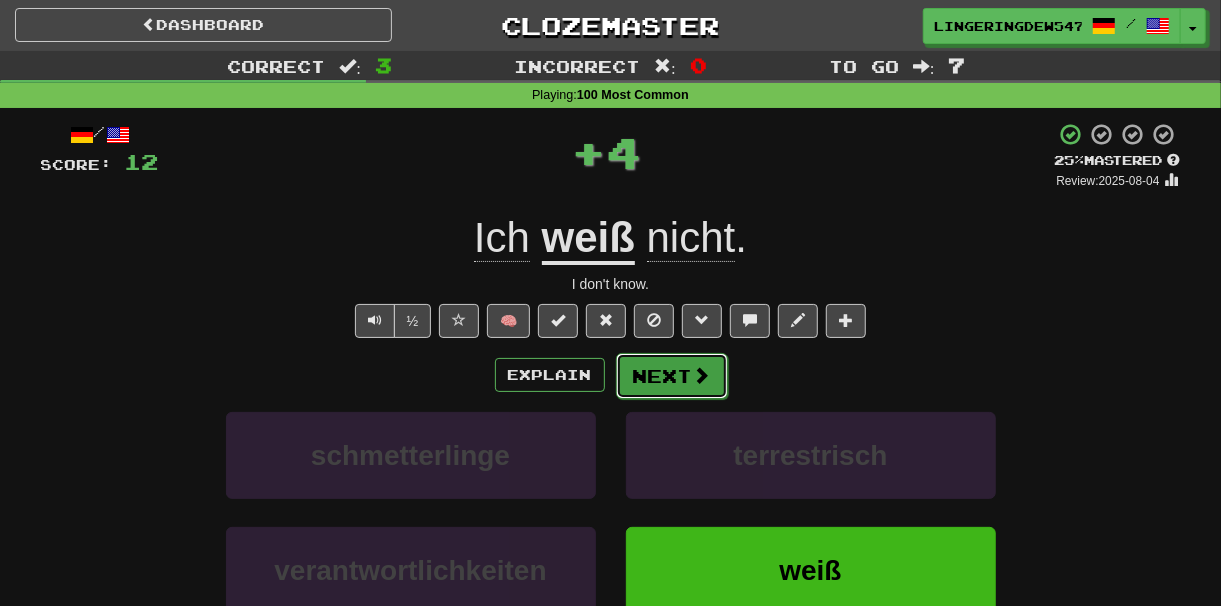 click on "Next" at bounding box center [672, 376] 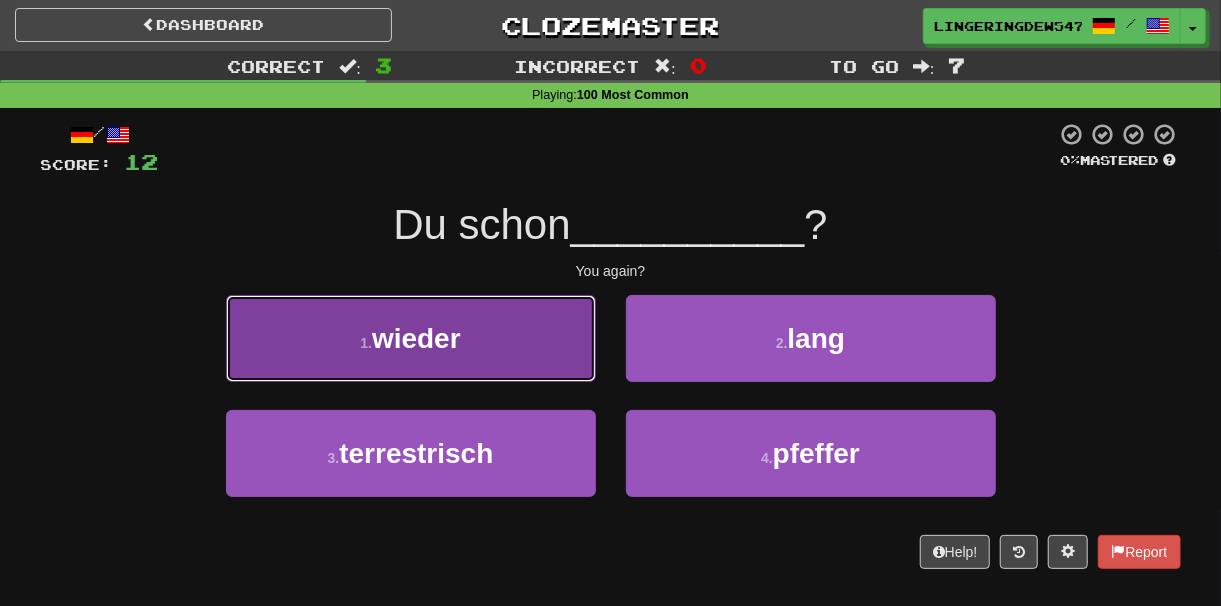 click on "wieder" at bounding box center (416, 338) 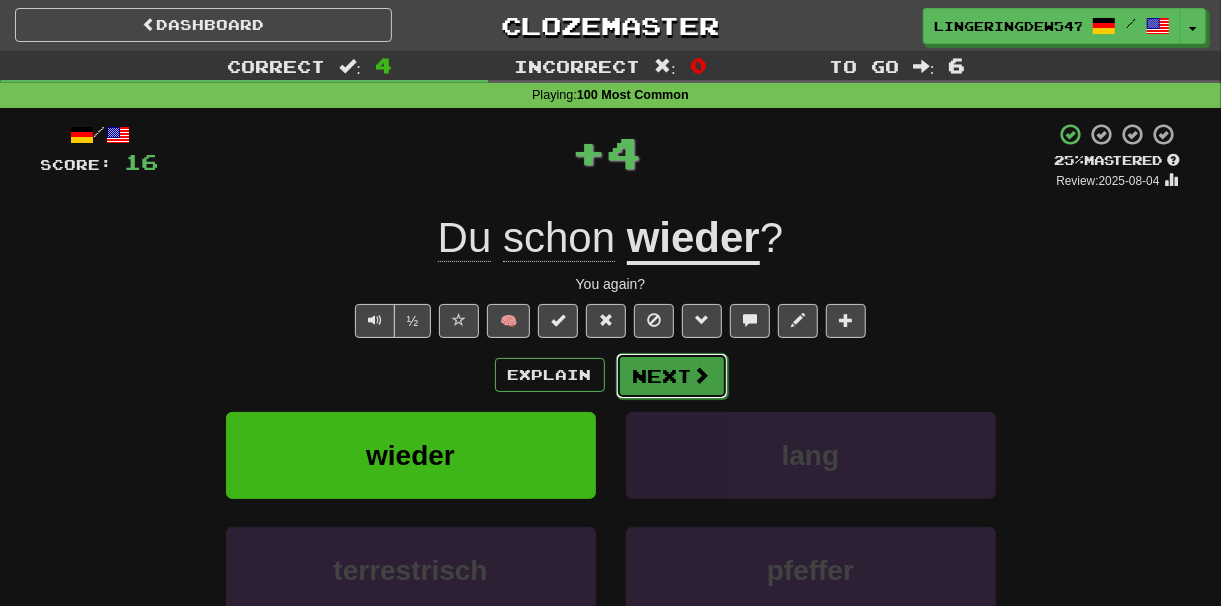 click on "Next" at bounding box center (672, 376) 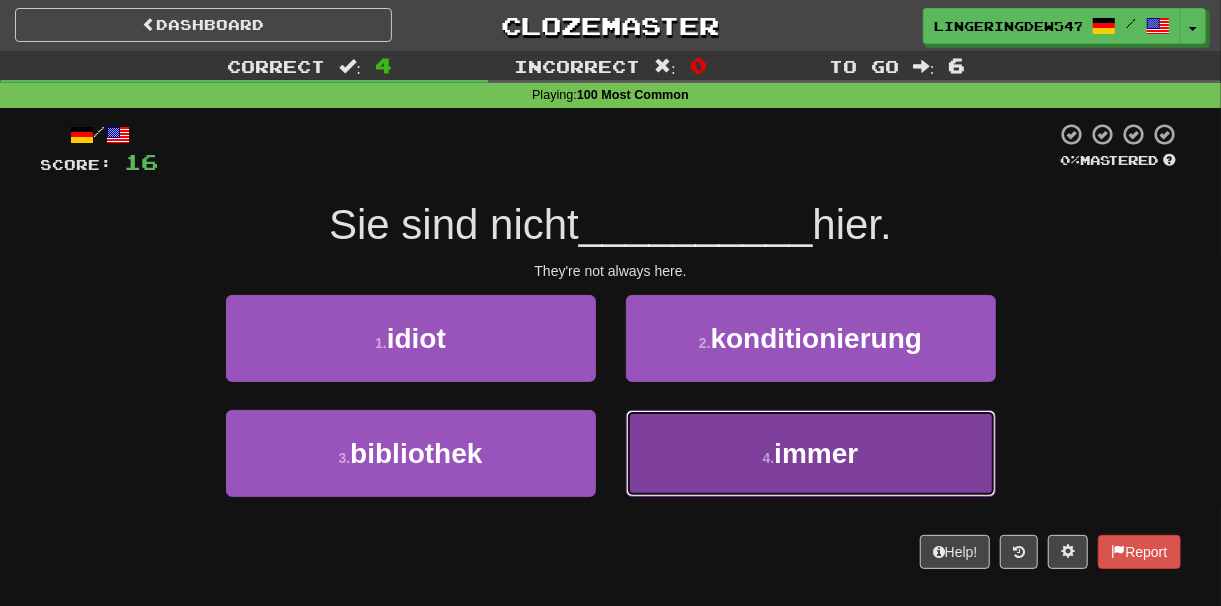 click on "4 .  immer" at bounding box center (811, 453) 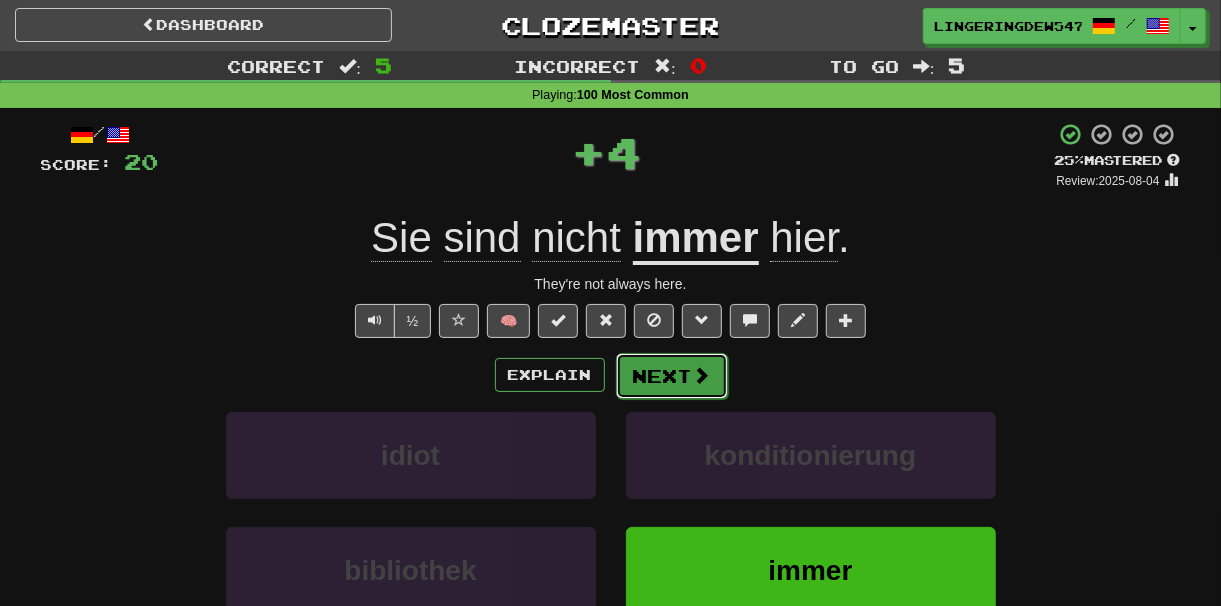 click on "Next" at bounding box center [672, 376] 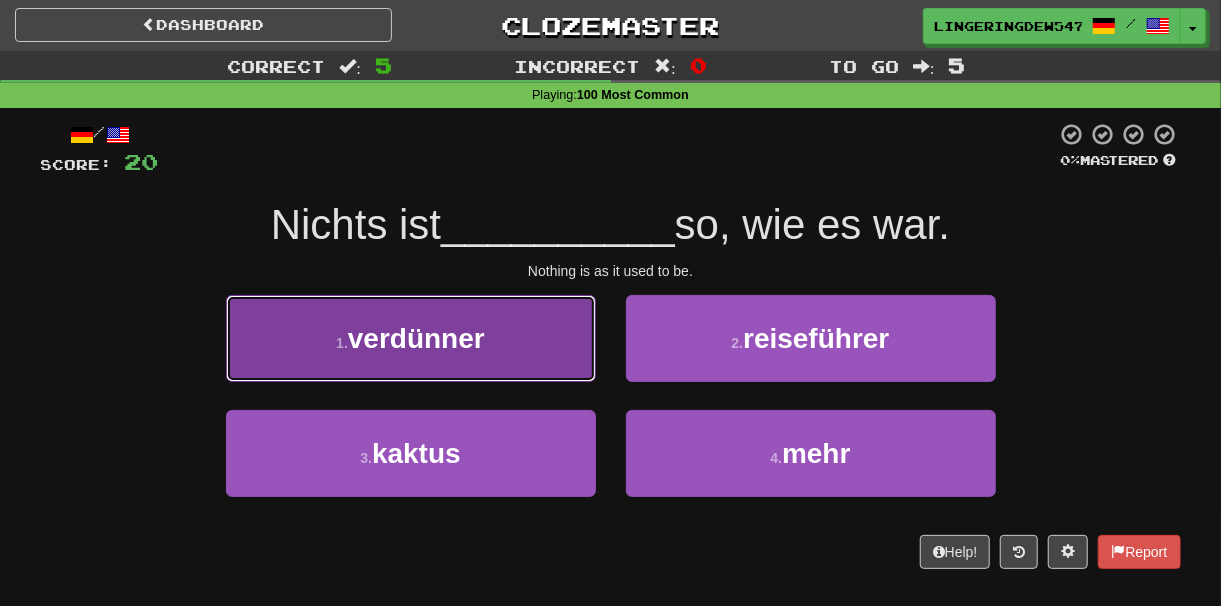 click on "1 .  verdünner" at bounding box center (411, 338) 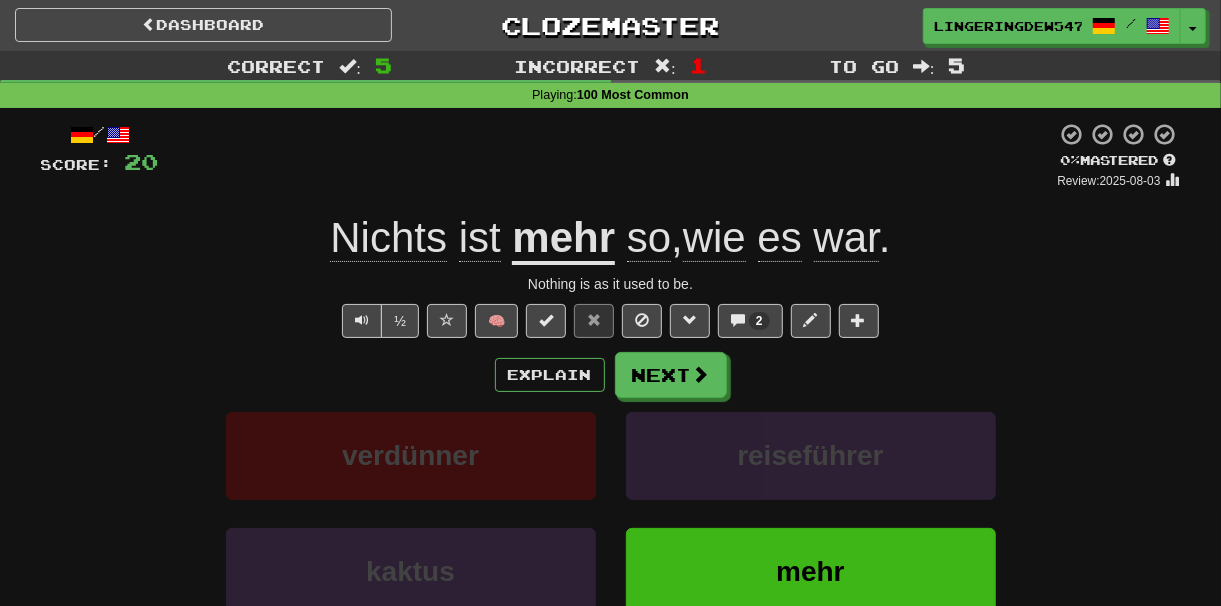 click on "Explain Next verdünner reiseführer kaktus mehr Learn more: verdünner reiseführer kaktus mehr" at bounding box center (611, 512) 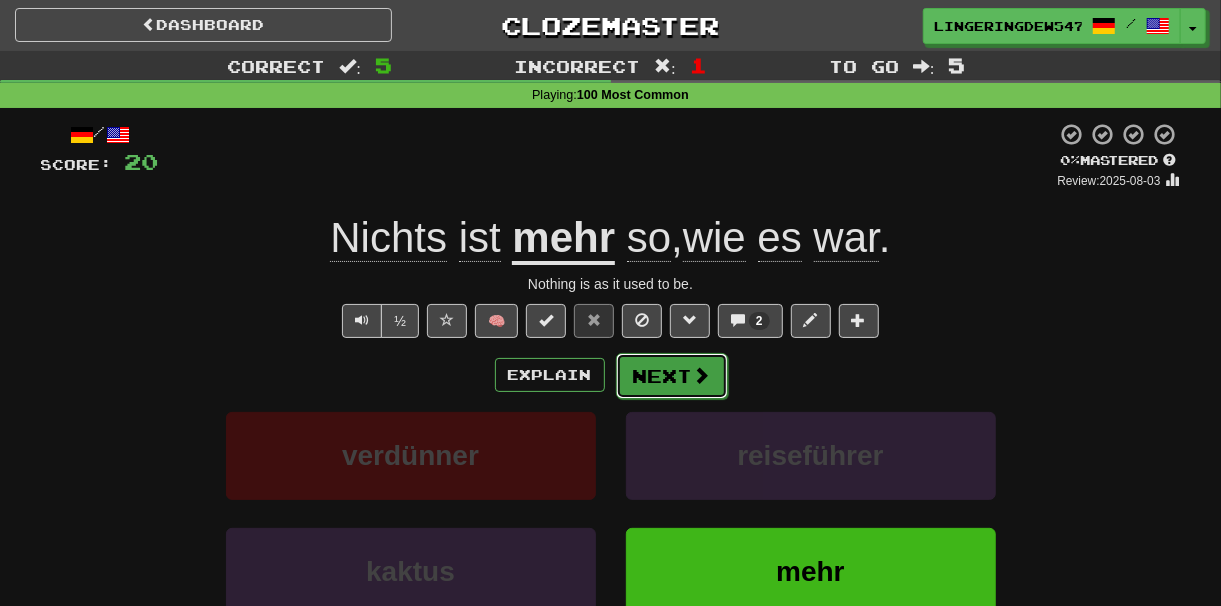 click on "Next" at bounding box center (672, 376) 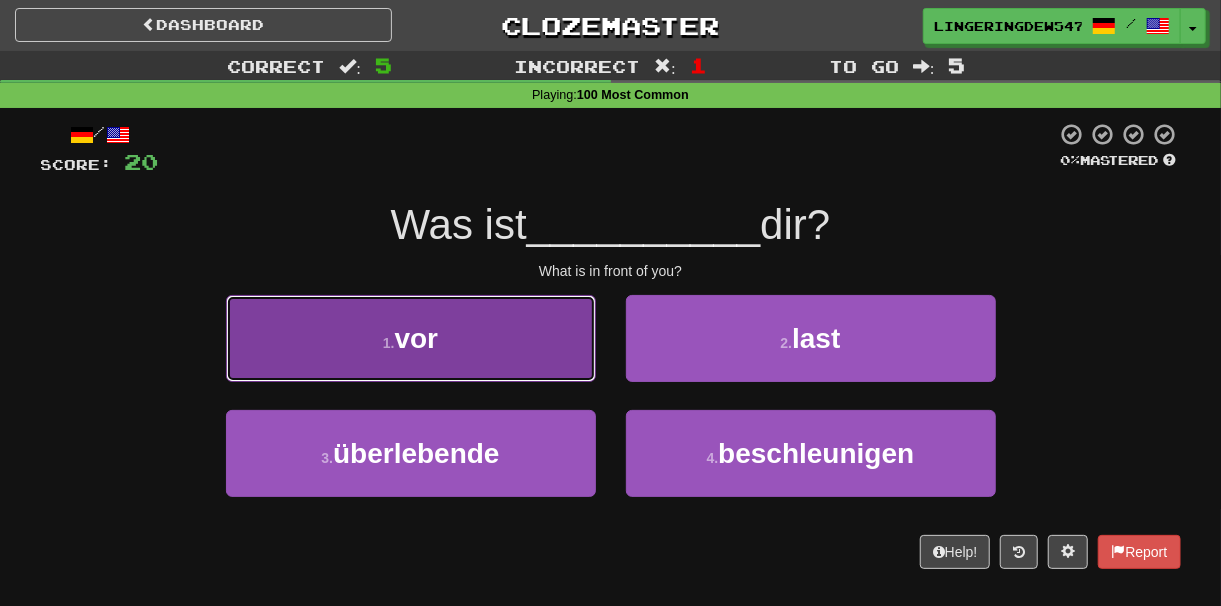 click on "1 .  vor" at bounding box center [411, 338] 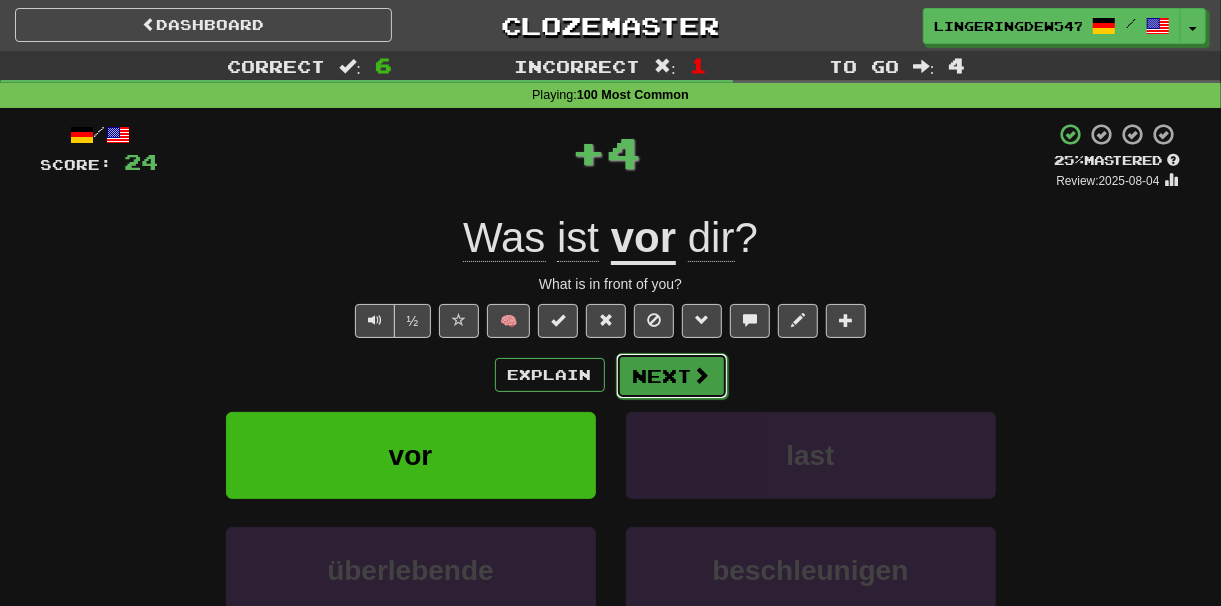click on "Next" at bounding box center (672, 376) 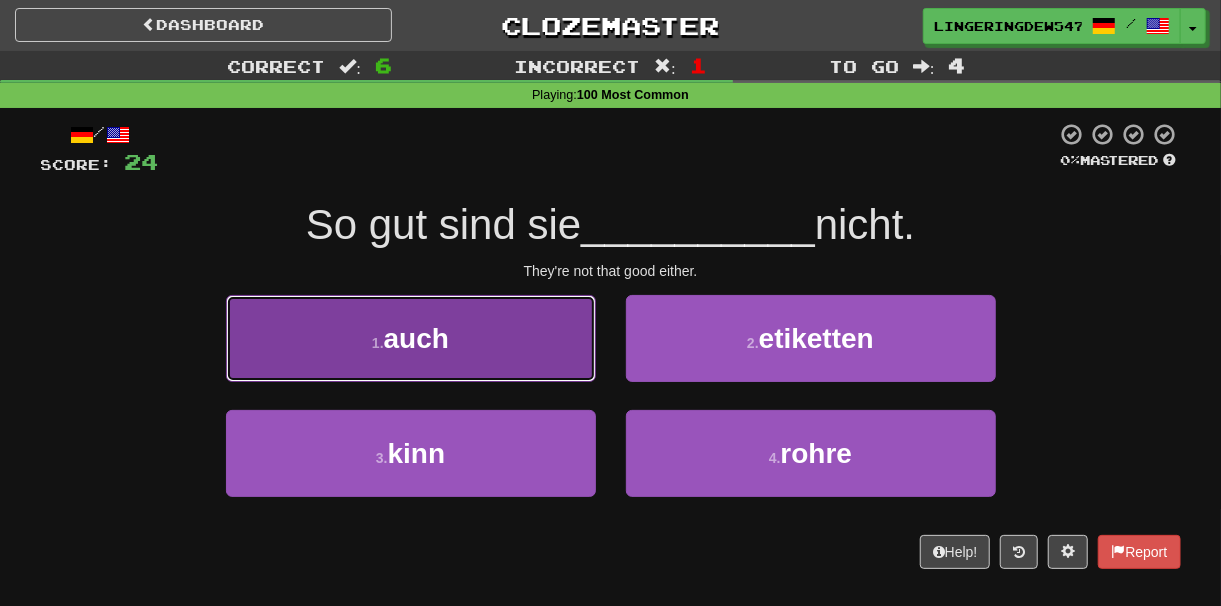 click on "1 .  auch" at bounding box center [411, 338] 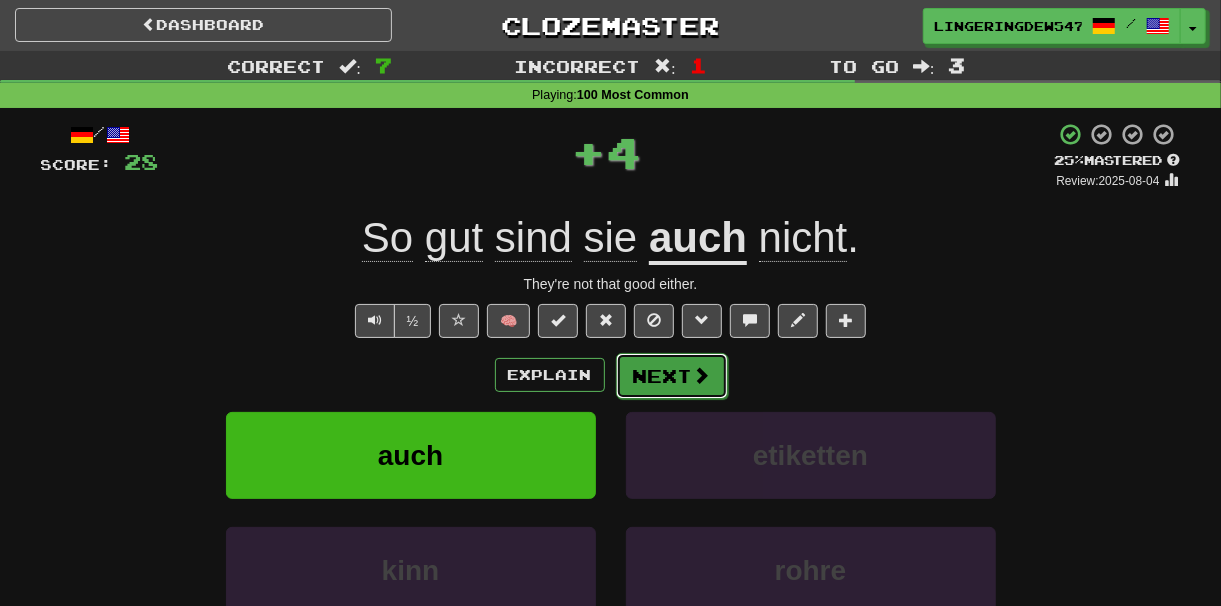 click on "Next" at bounding box center (672, 376) 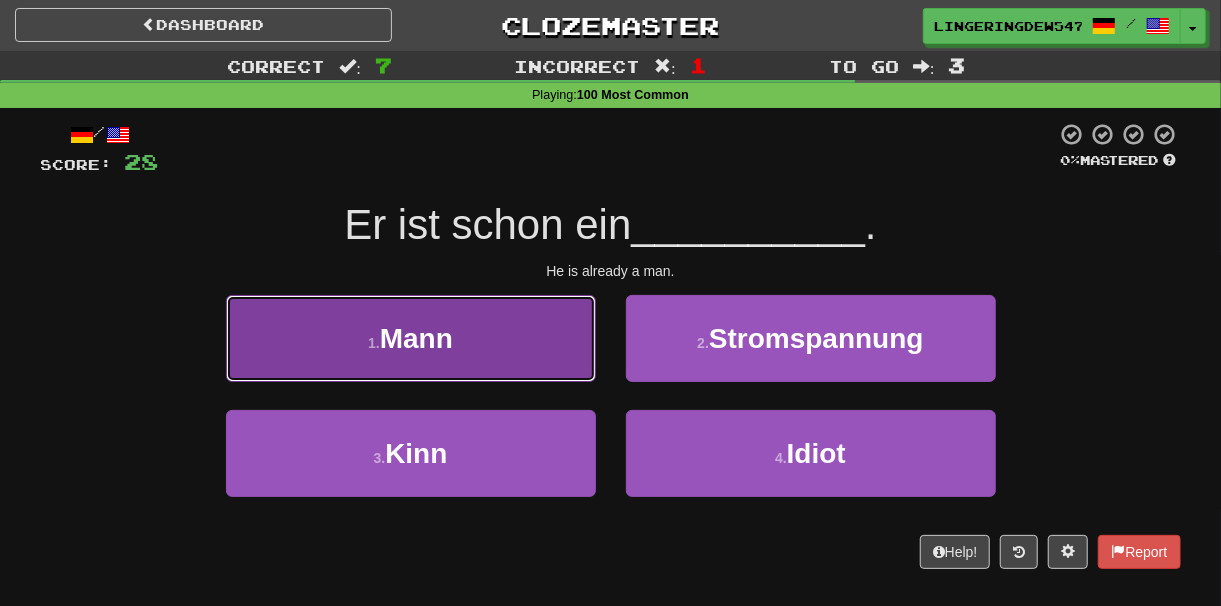 click on "1 .  Mann" at bounding box center [411, 338] 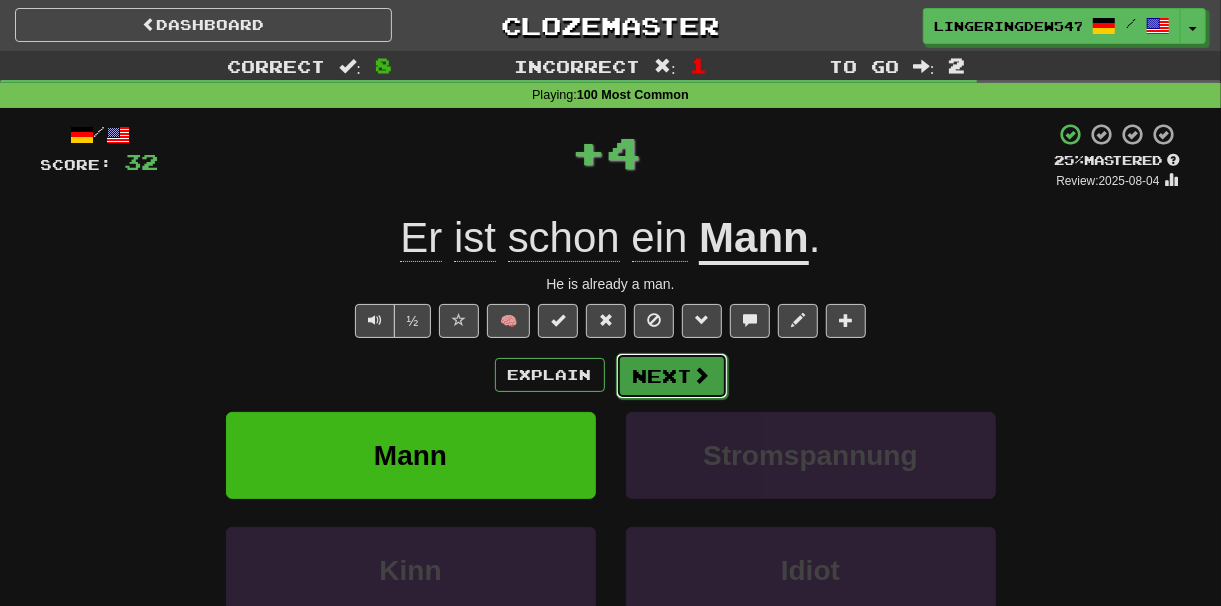 click on "Next" at bounding box center (672, 376) 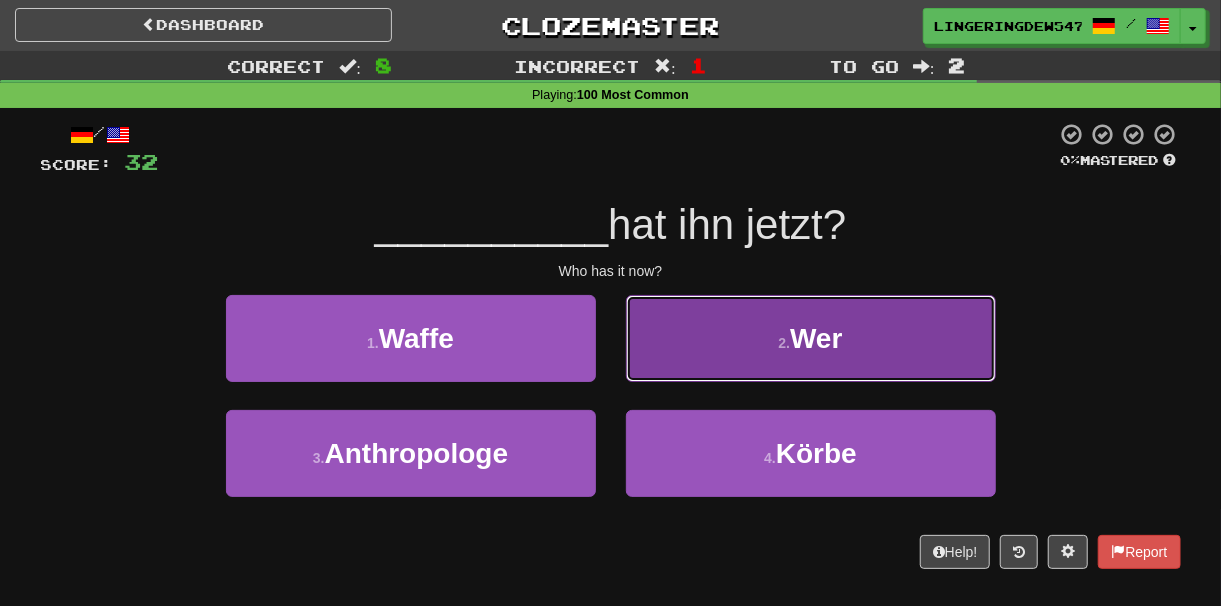 click on "2 .  Wer" at bounding box center [811, 338] 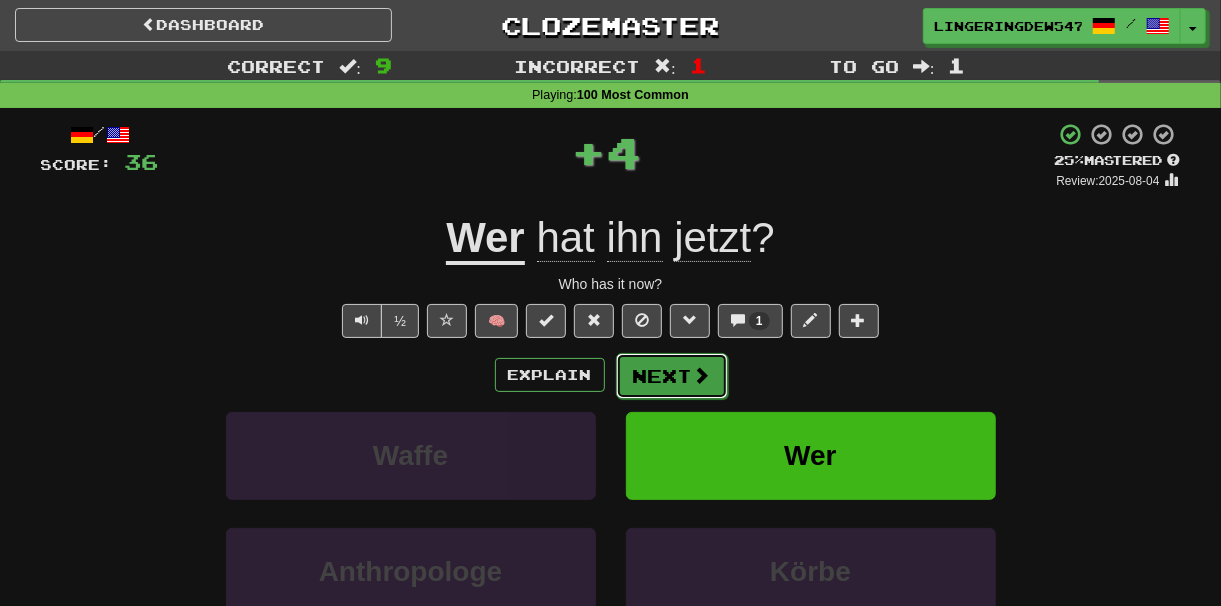 click on "Next" at bounding box center [672, 376] 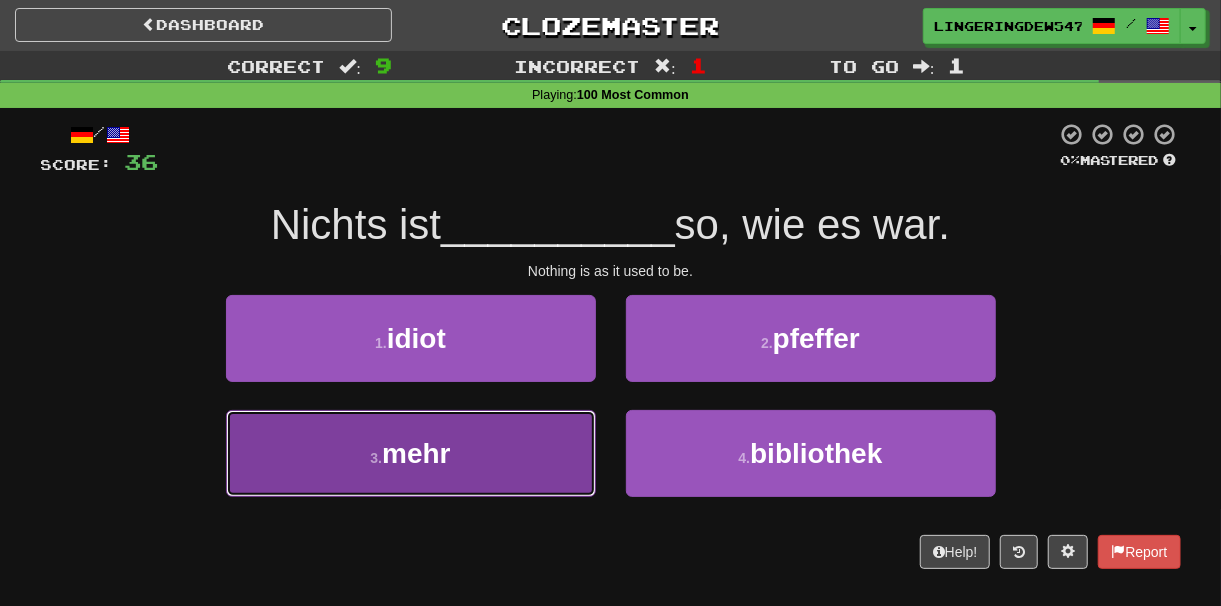 click on "3 .  mehr" at bounding box center [411, 453] 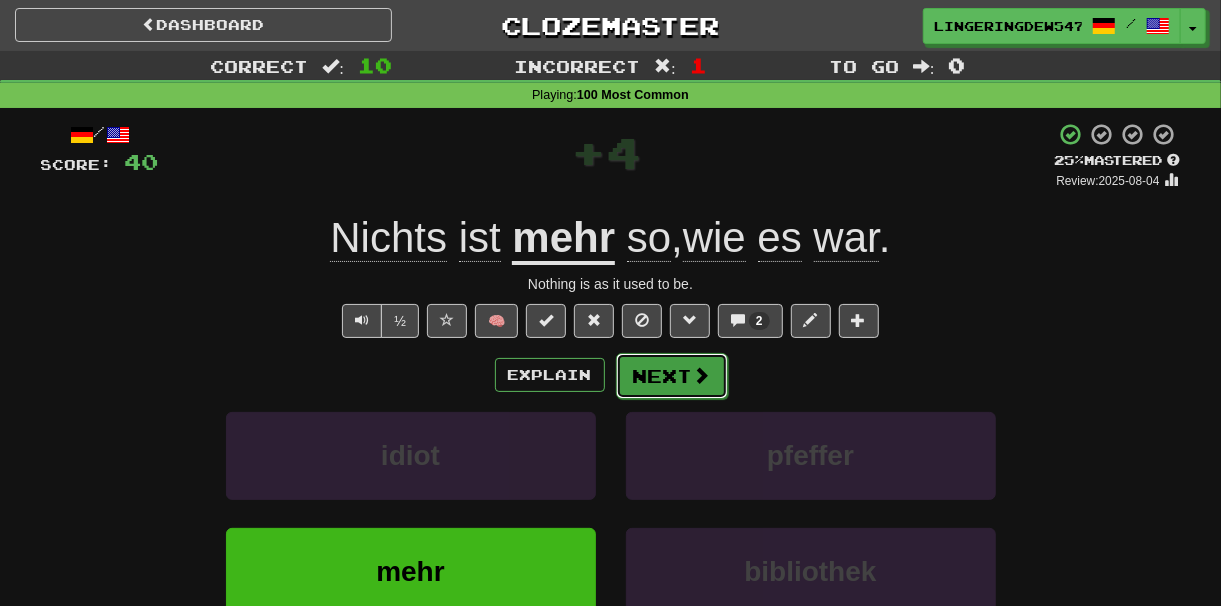 click on "Next" at bounding box center (672, 376) 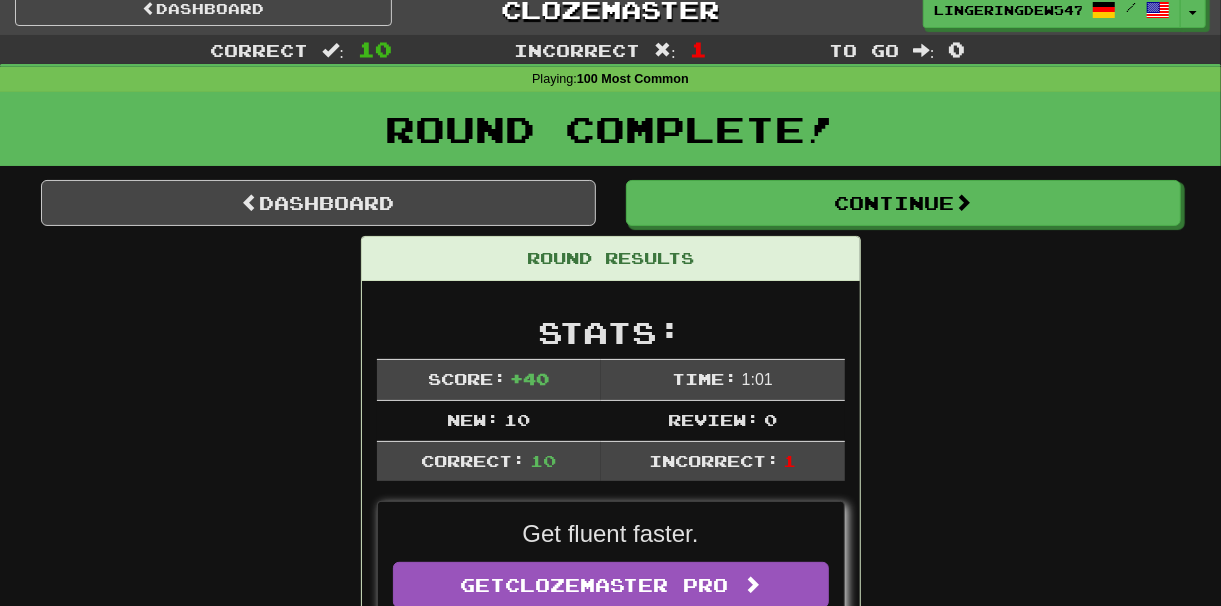 scroll, scrollTop: 0, scrollLeft: 0, axis: both 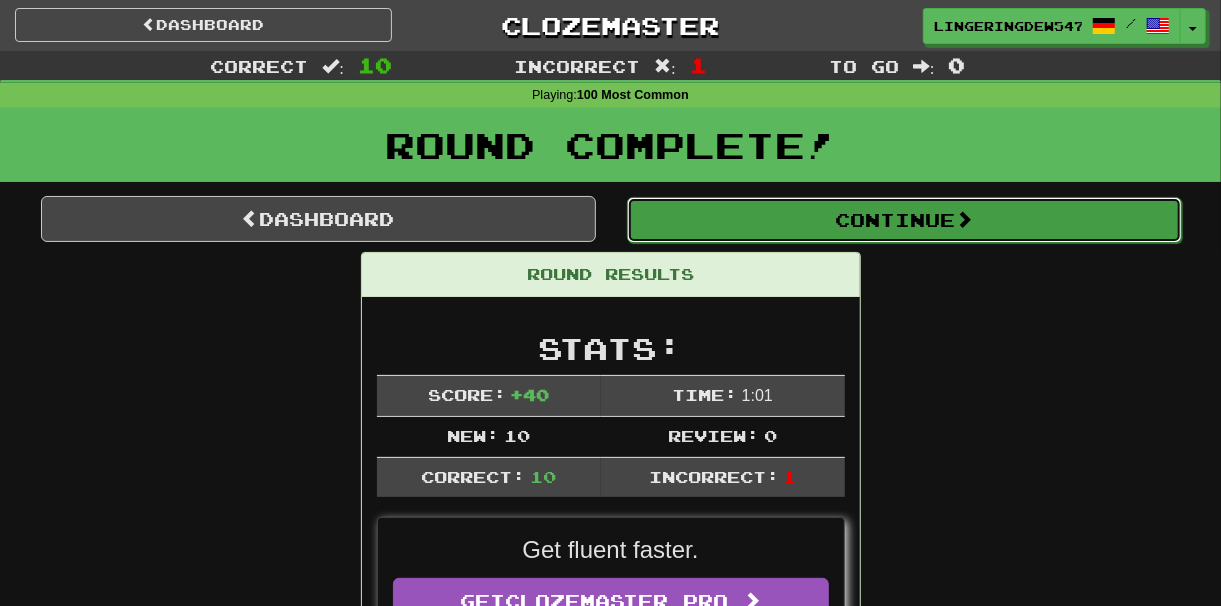 click on "Continue" at bounding box center [904, 220] 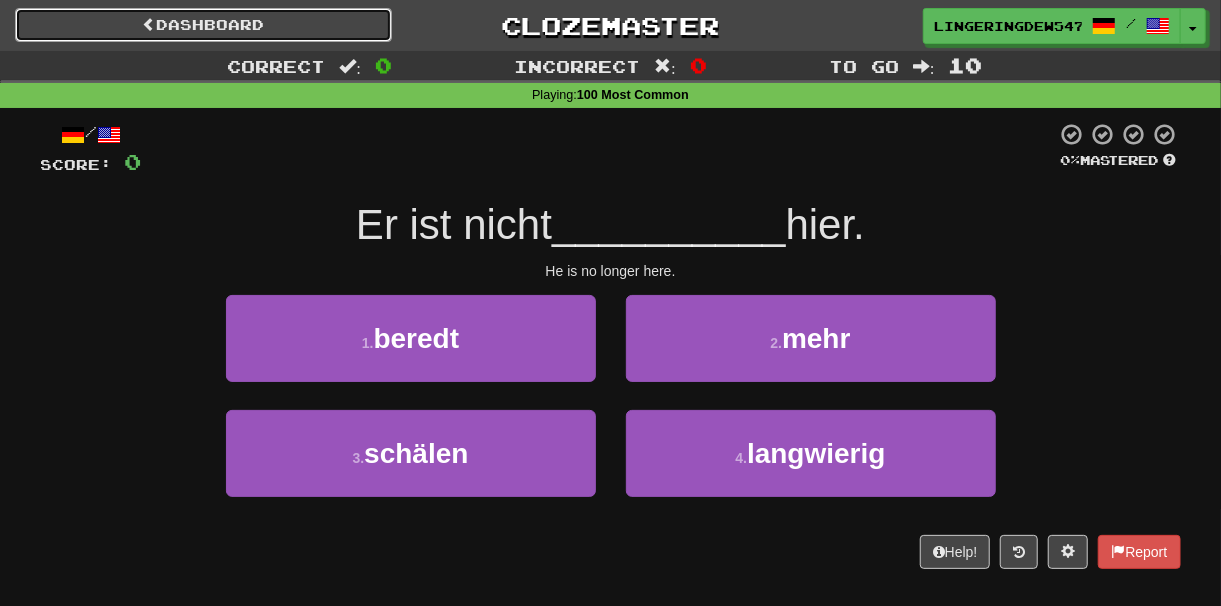 click on "Dashboard" at bounding box center [203, 25] 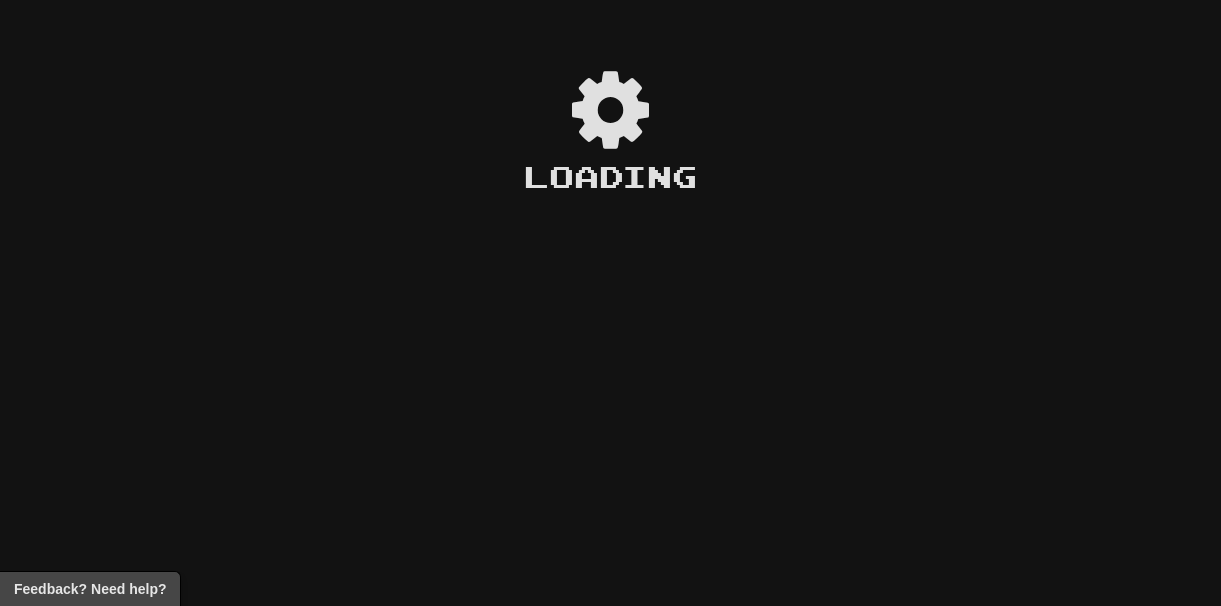 scroll, scrollTop: 0, scrollLeft: 0, axis: both 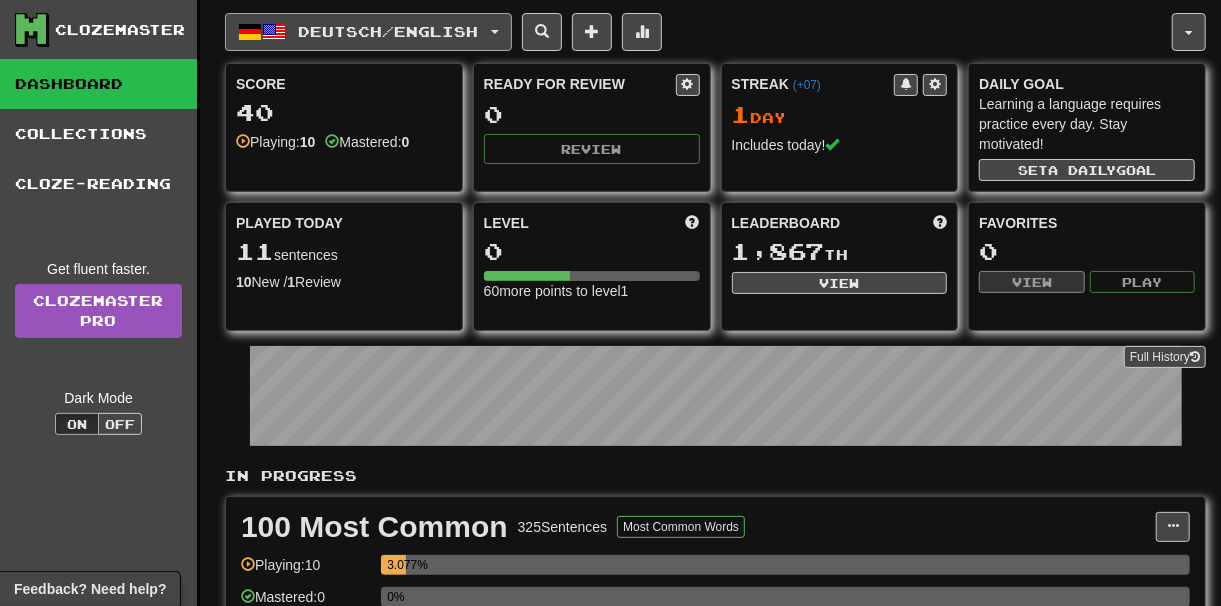 click on "Deutsch  /  English" at bounding box center [368, 32] 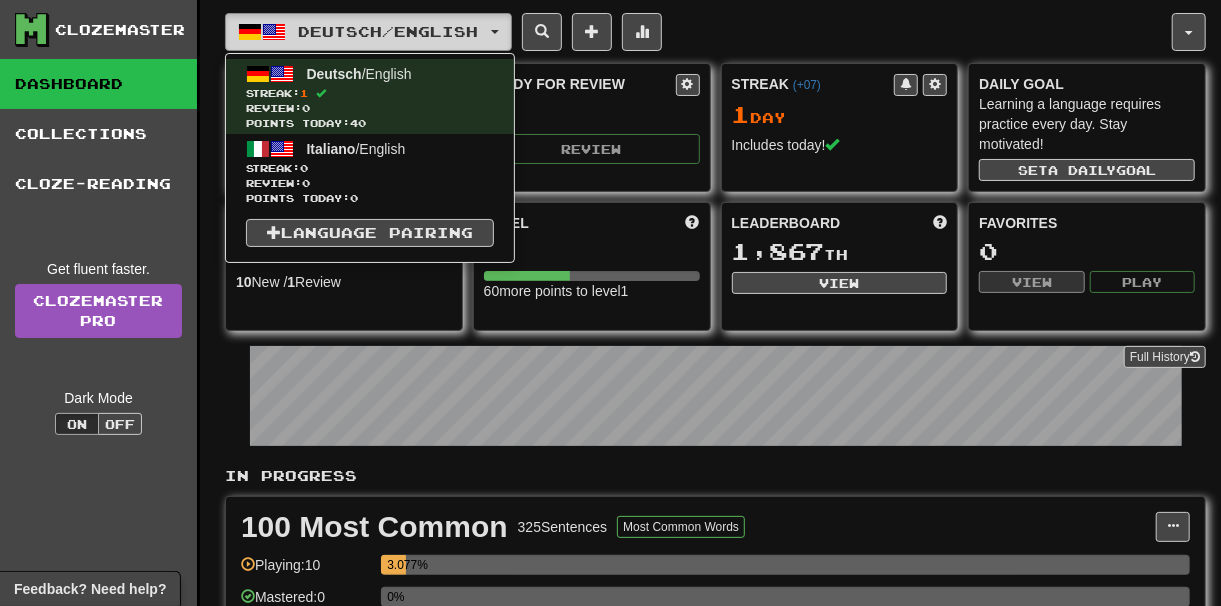 click on "Deutsch  /  English" at bounding box center (389, 31) 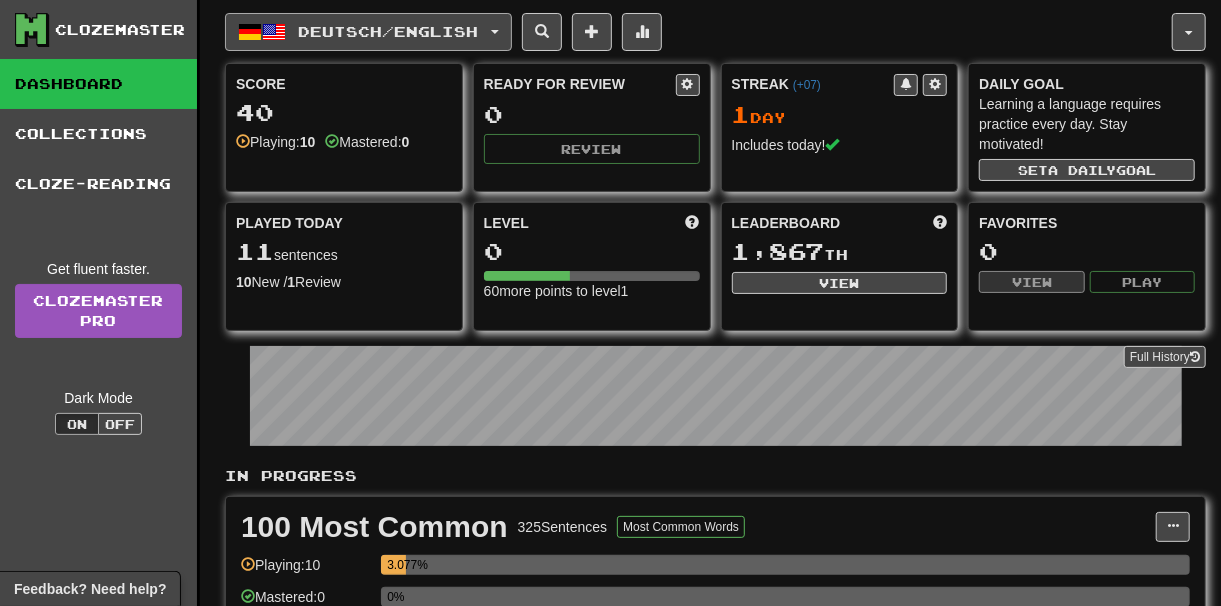 click on "Deutsch  /  English" at bounding box center (389, 31) 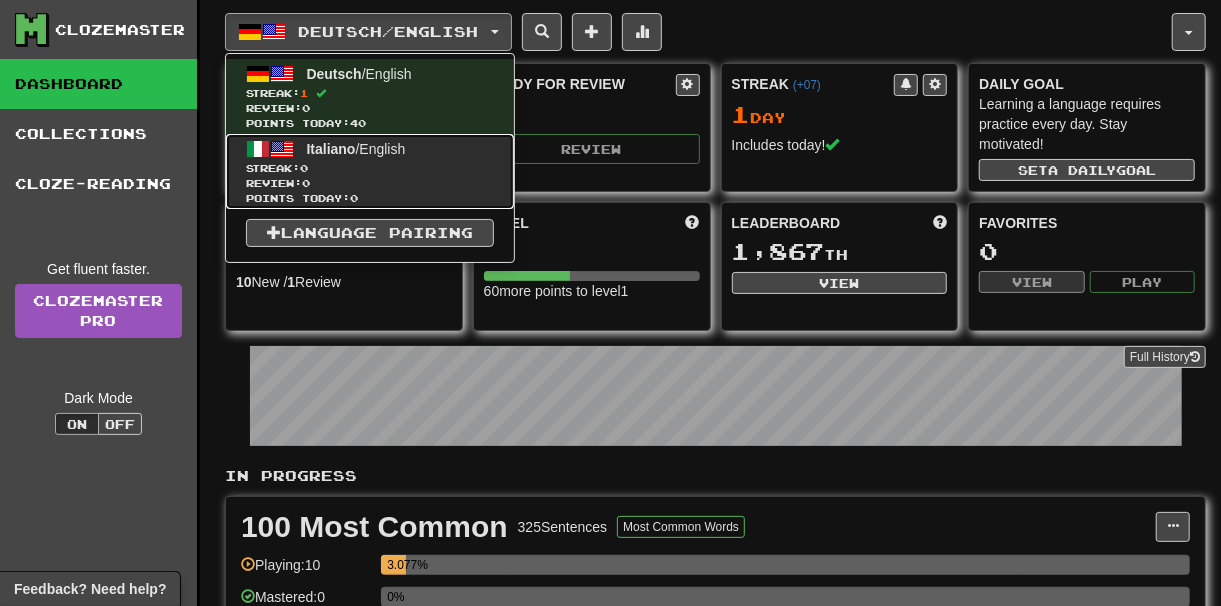 click on "Points today:  0" at bounding box center [370, 198] 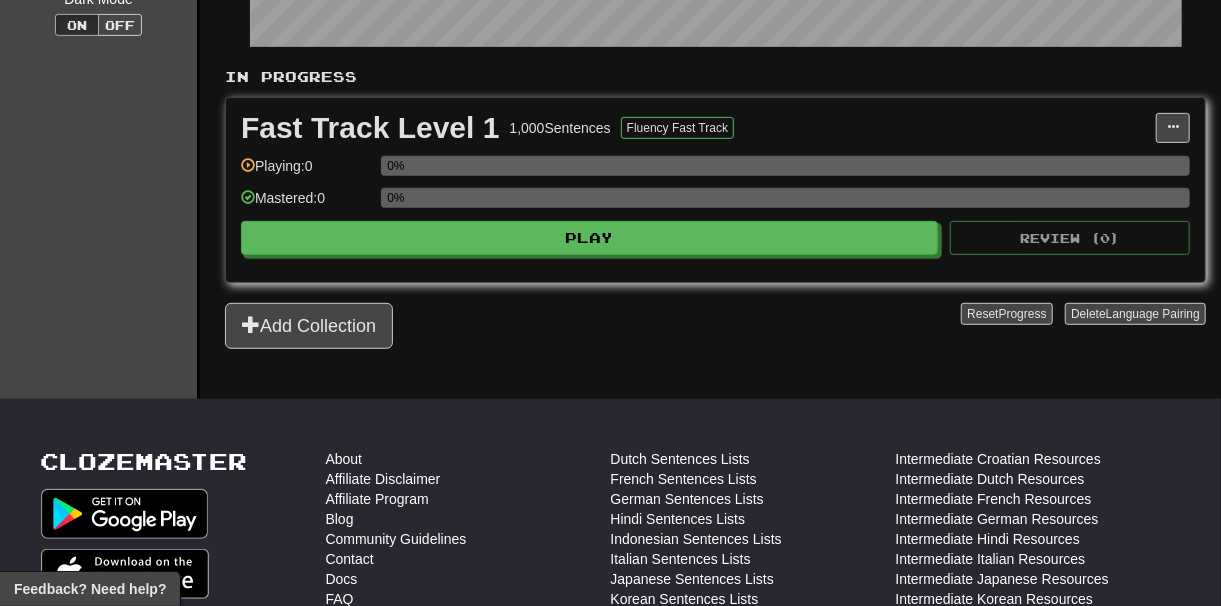 scroll, scrollTop: 377, scrollLeft: 0, axis: vertical 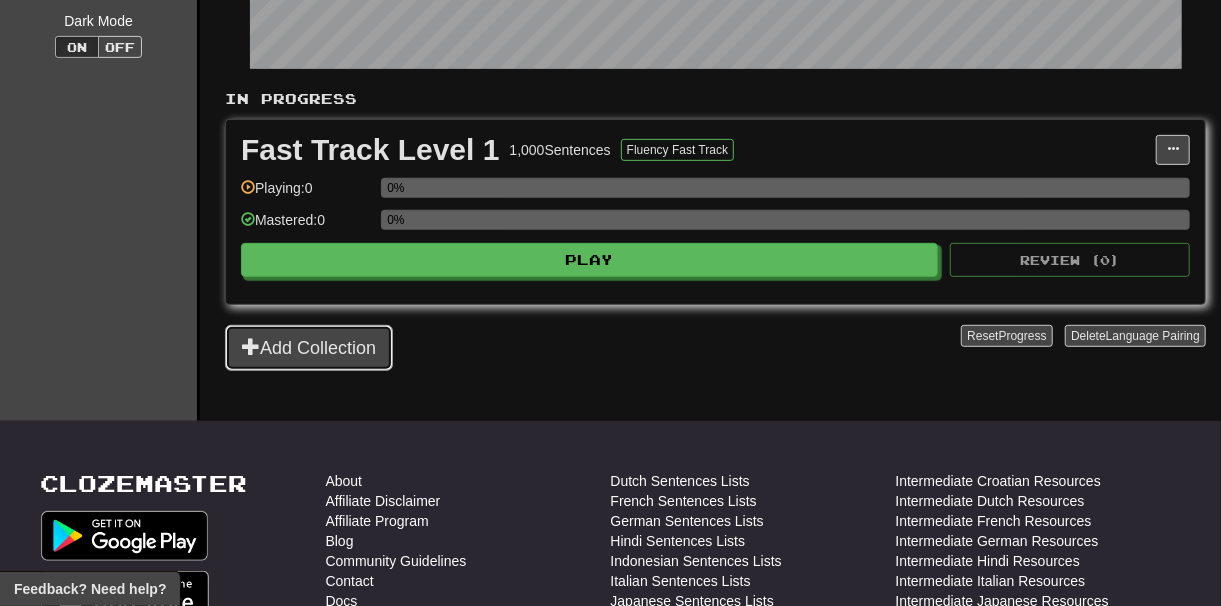 click on "Add Collection" at bounding box center (309, 348) 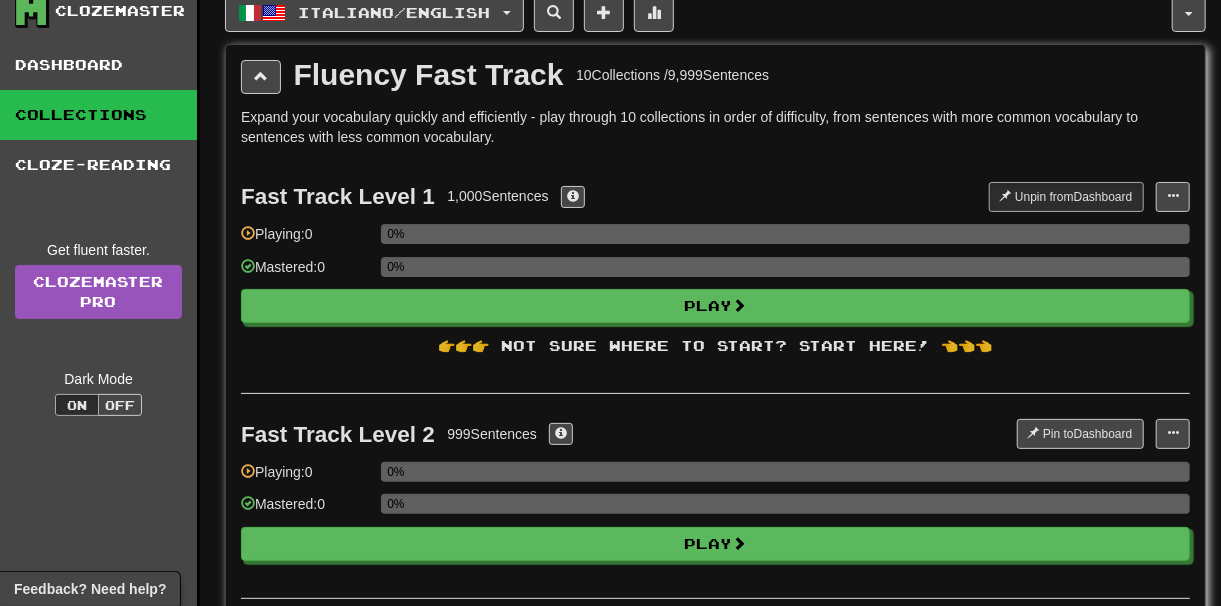 scroll, scrollTop: 0, scrollLeft: 0, axis: both 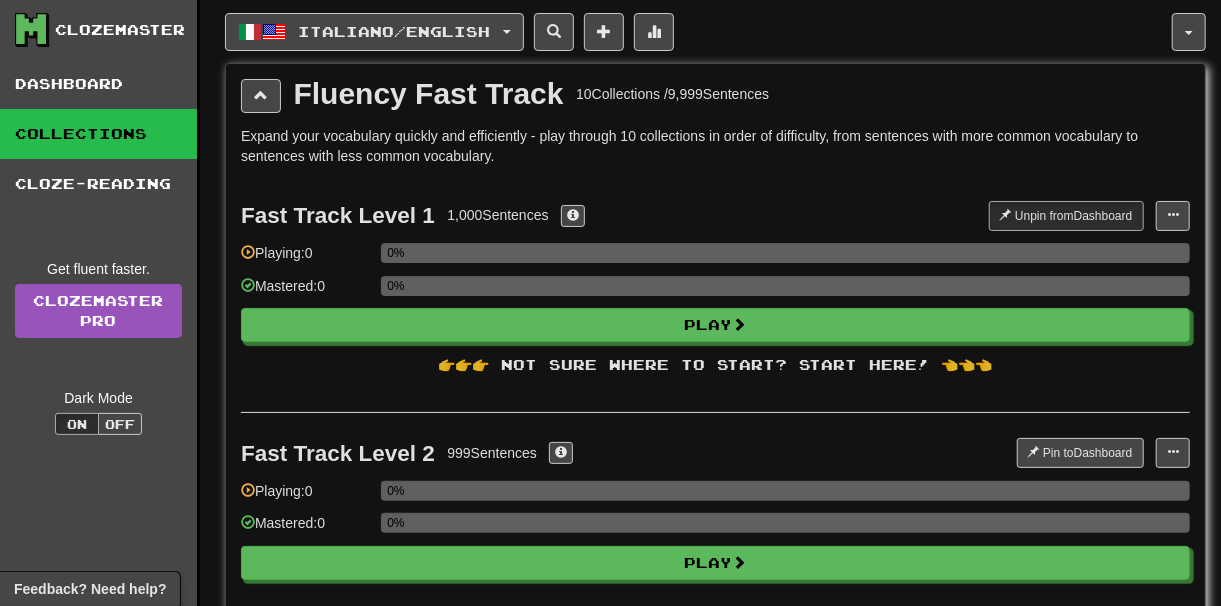click on "Clozemaster" at bounding box center [106, 30] 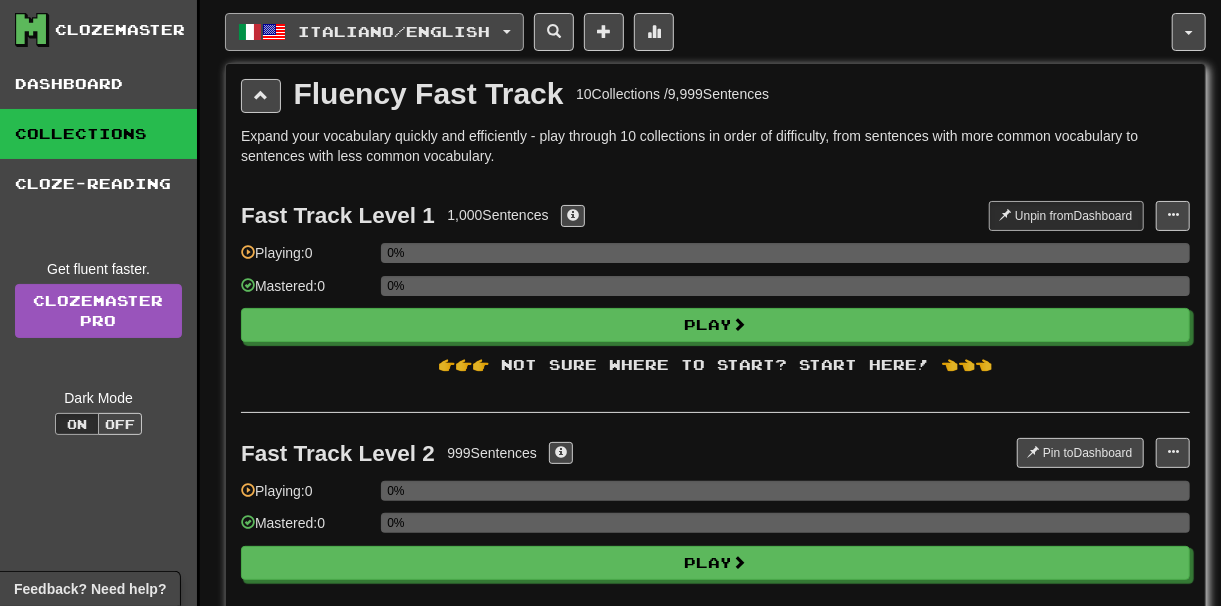 click on "Italiano  /  English" at bounding box center [374, 32] 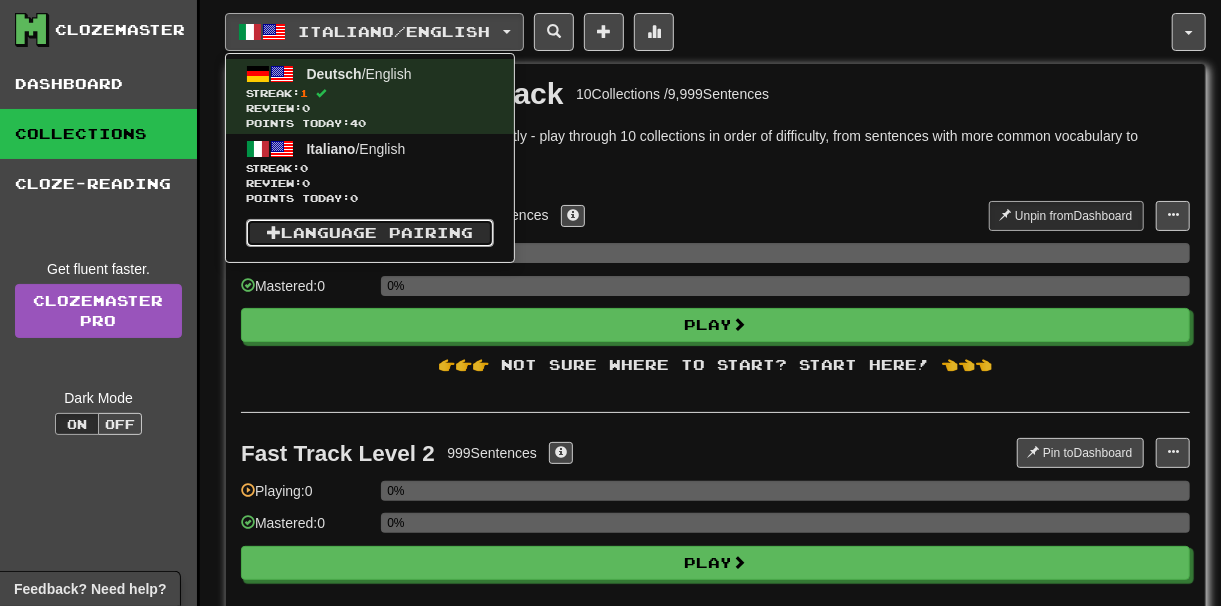 click on "Language Pairing" at bounding box center (370, 233) 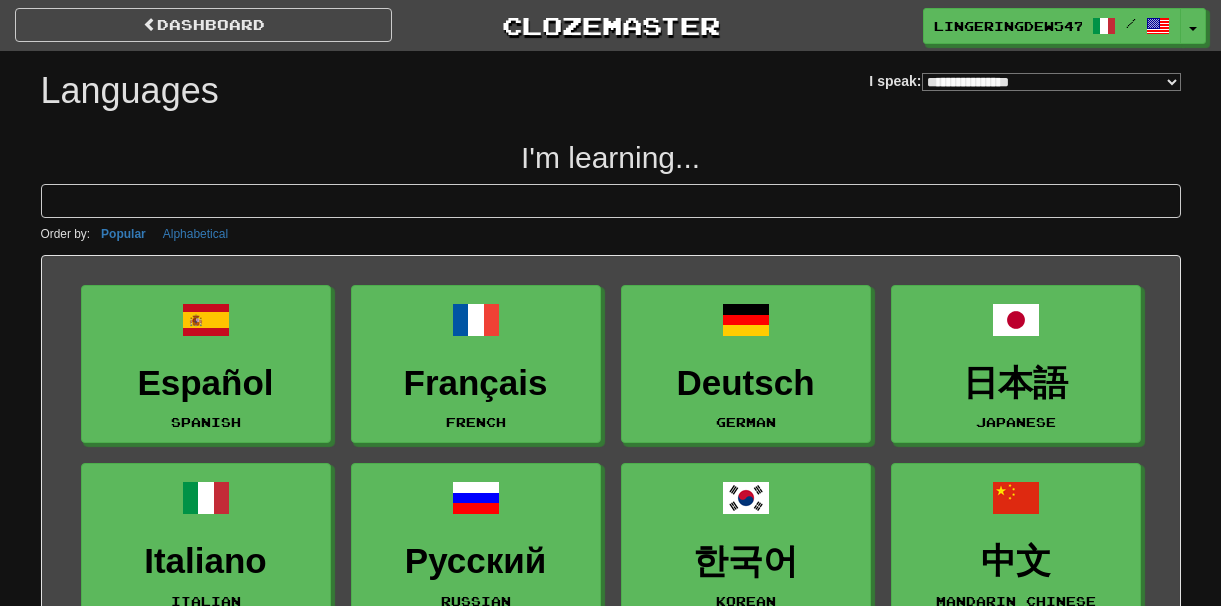 select on "*******" 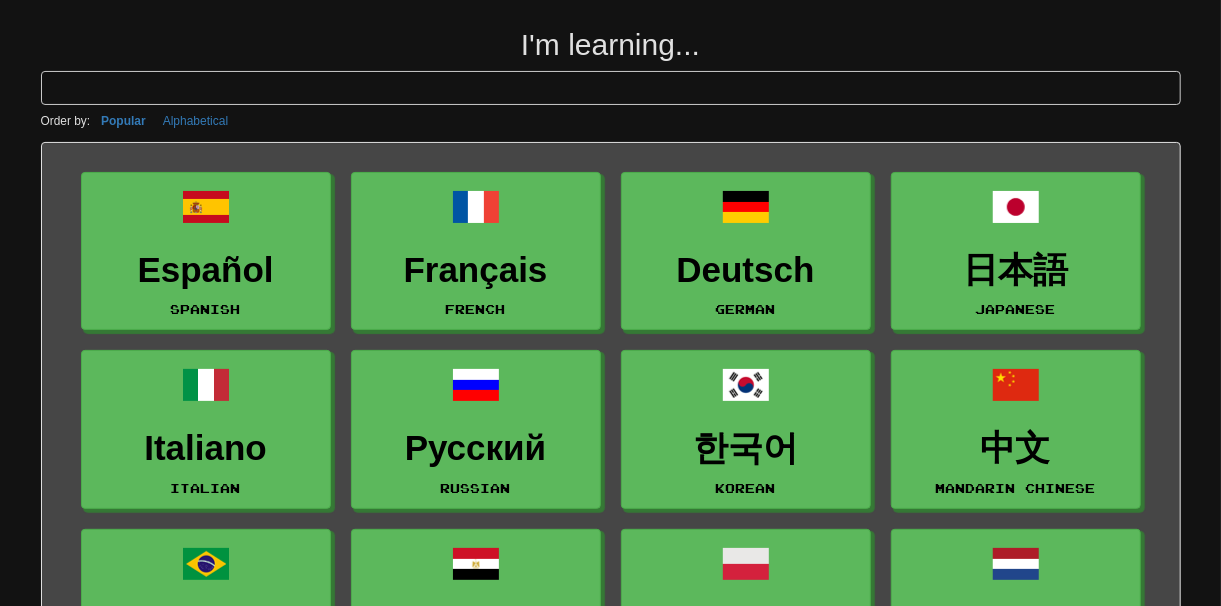 scroll, scrollTop: 0, scrollLeft: 0, axis: both 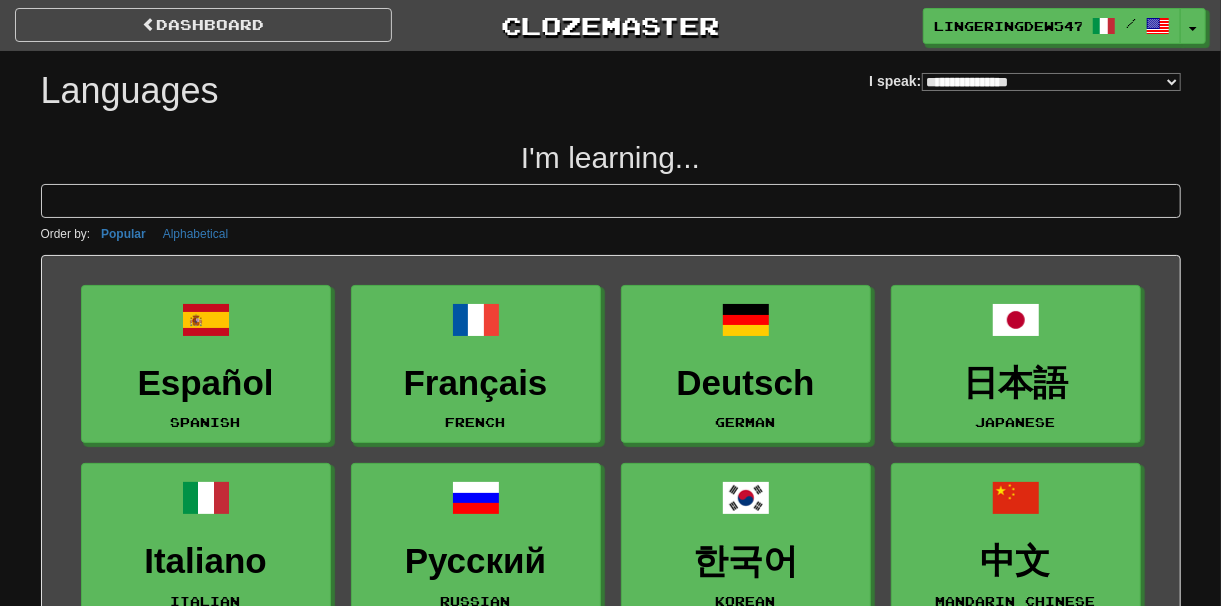 click at bounding box center [611, 201] 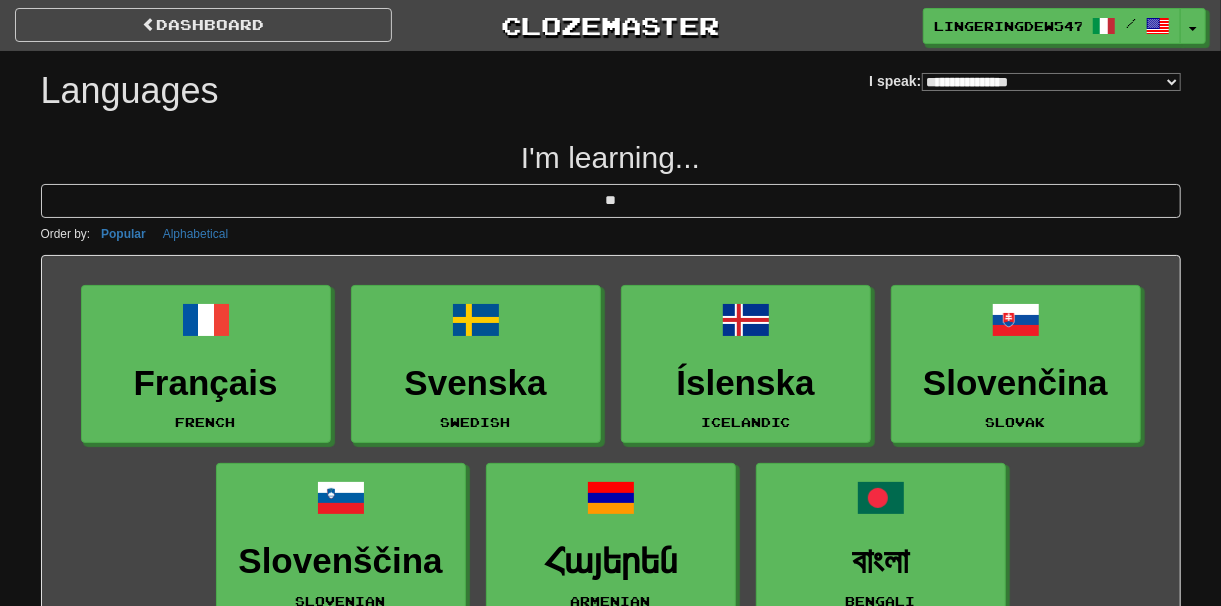 type on "*" 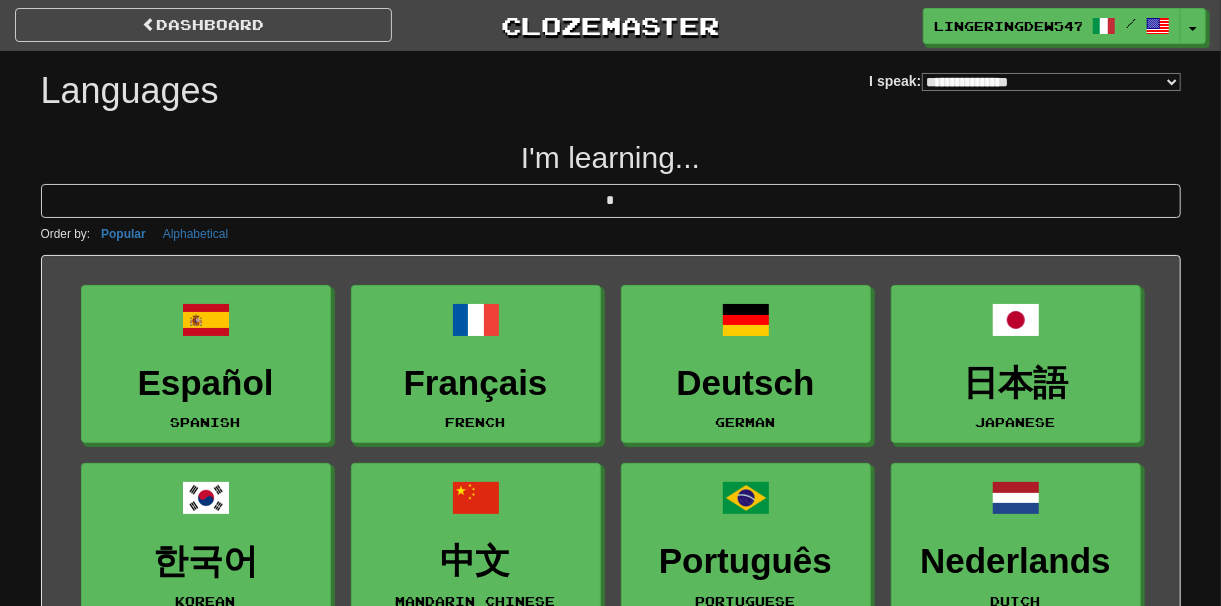 type 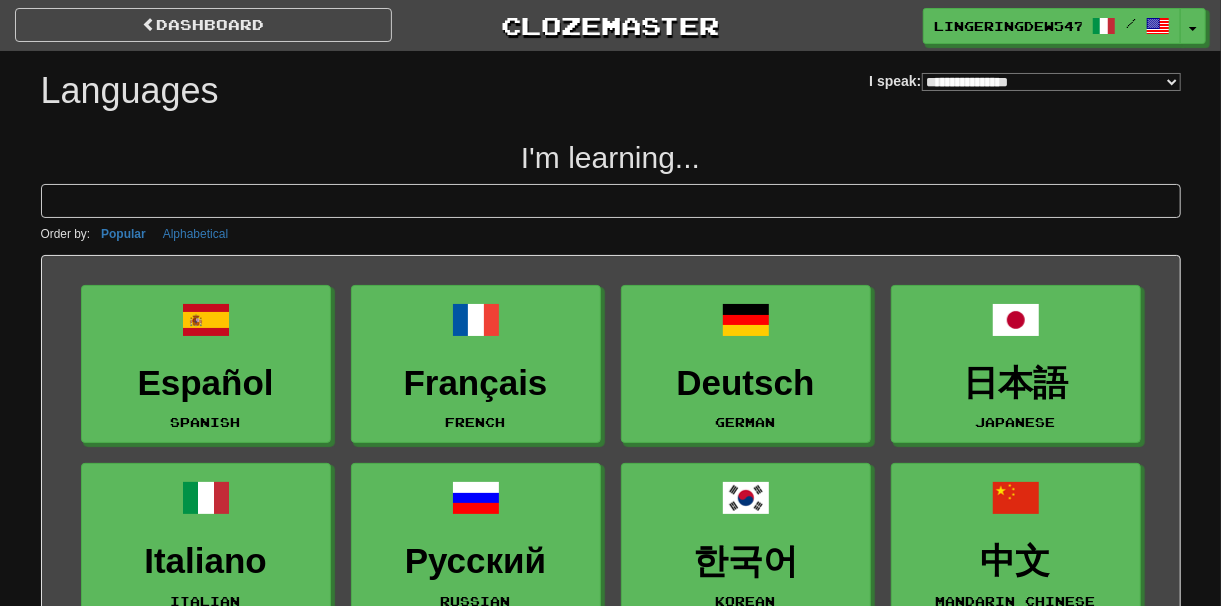 click on "**********" at bounding box center (1051, 82) 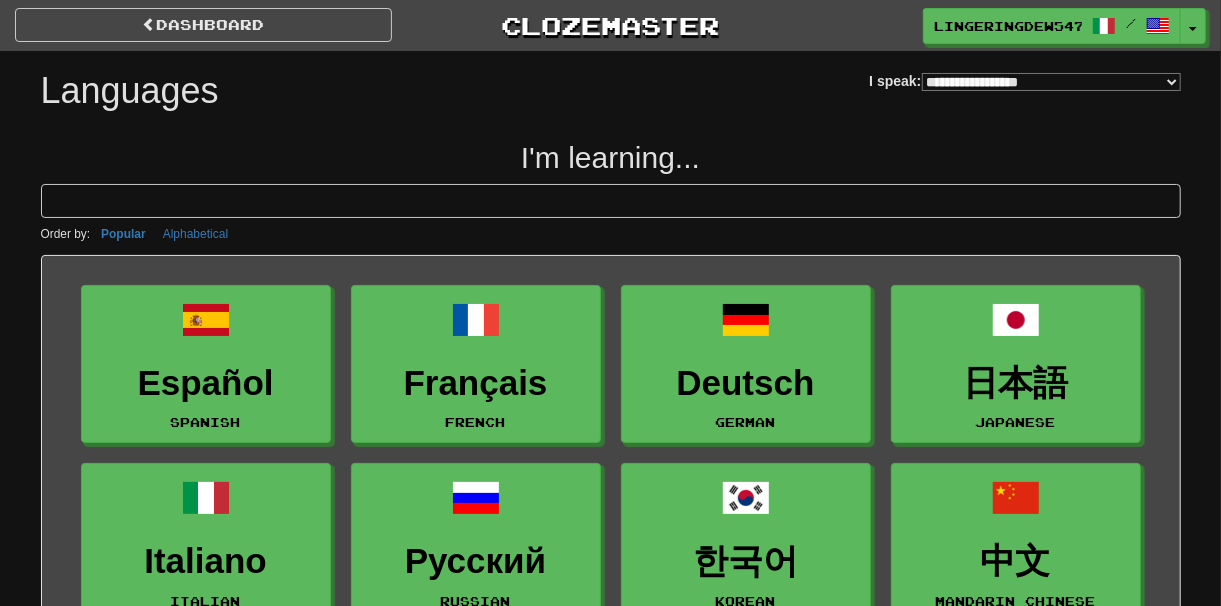 click on "**********" at bounding box center [1051, 82] 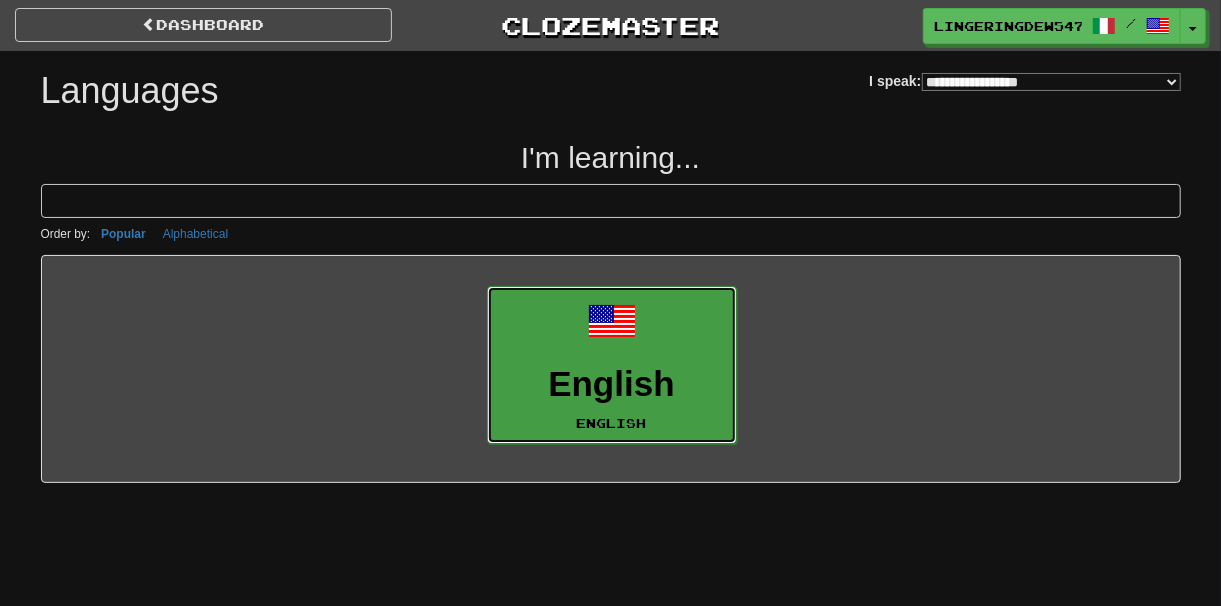 click on "English" at bounding box center (612, 384) 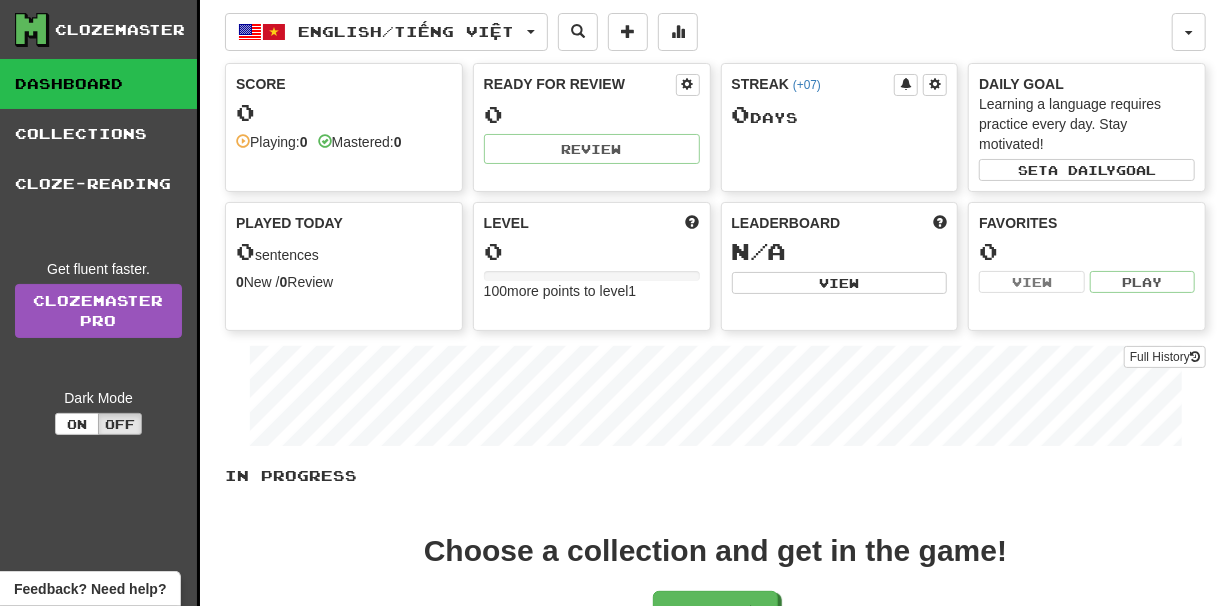 scroll, scrollTop: 59, scrollLeft: 0, axis: vertical 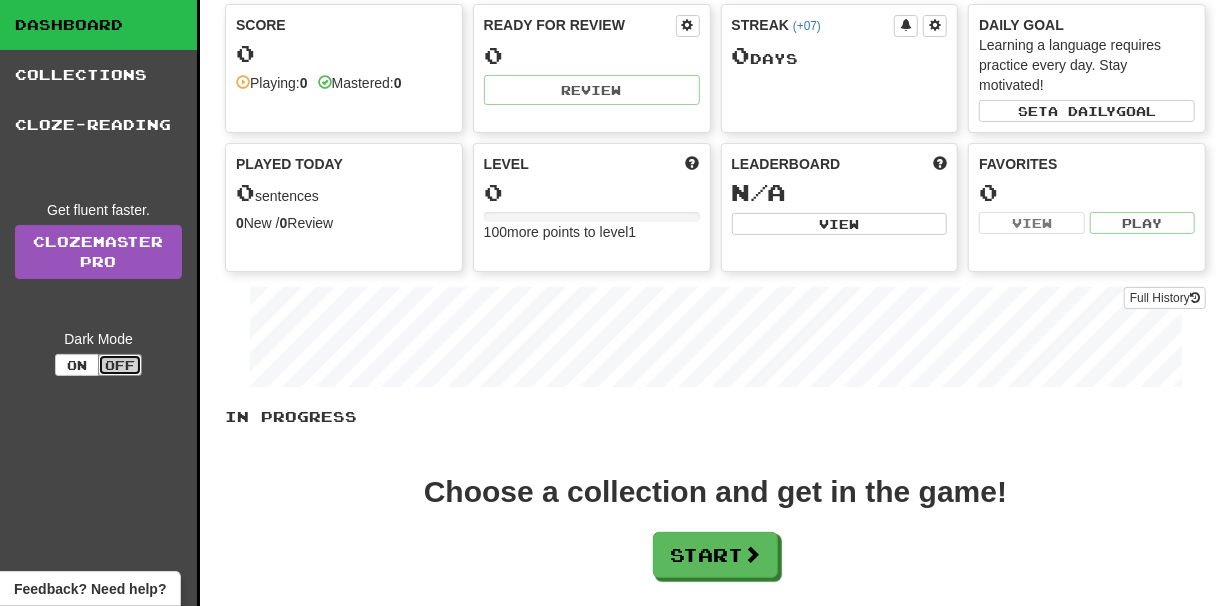 click on "Off" at bounding box center [120, 365] 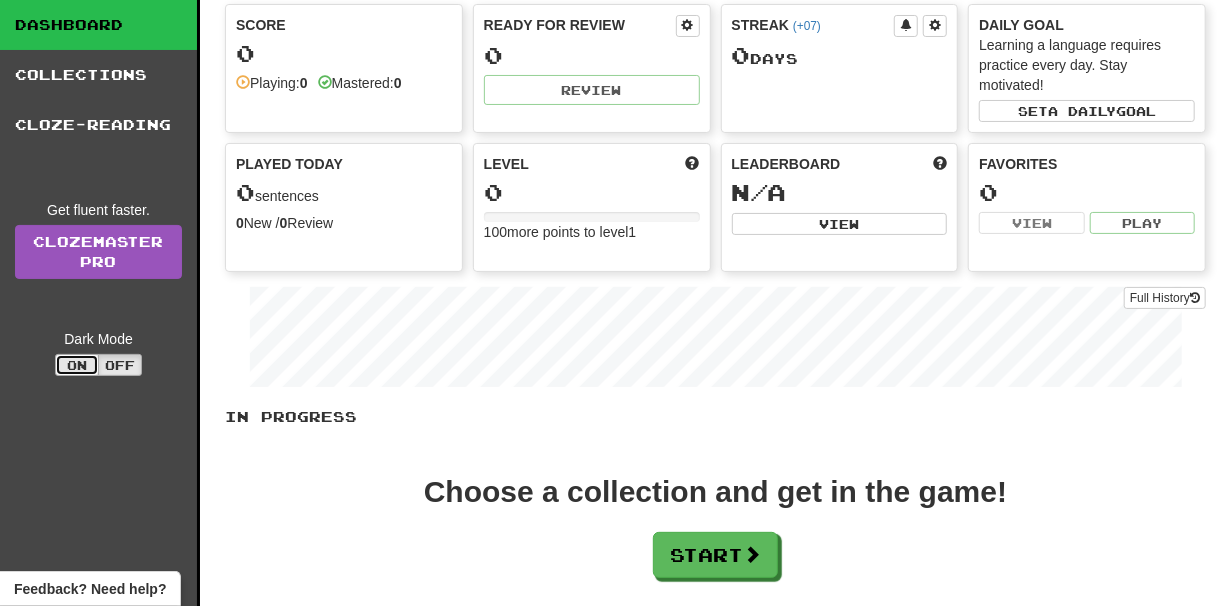 click on "On" at bounding box center (77, 365) 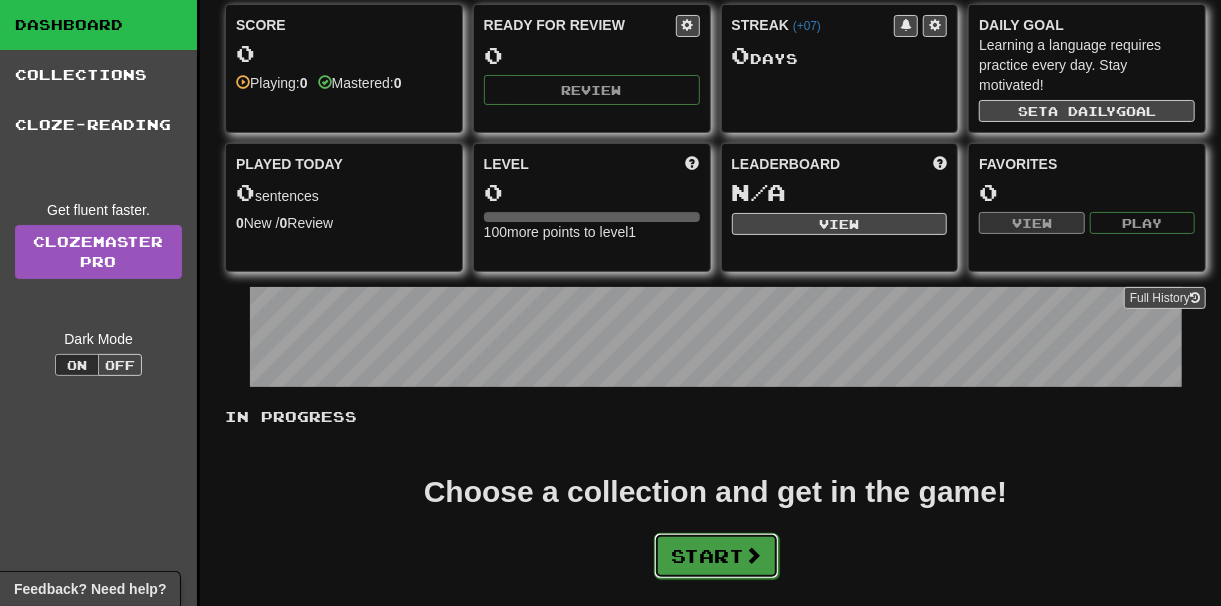 click on "Start" at bounding box center [716, 556] 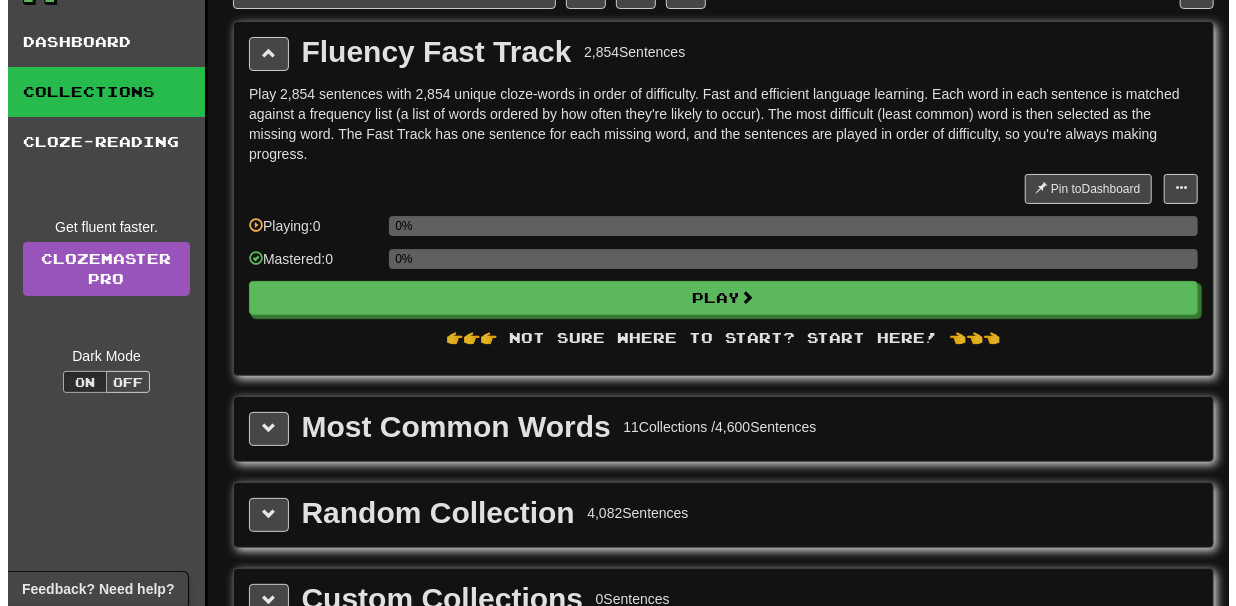 scroll, scrollTop: 47, scrollLeft: 0, axis: vertical 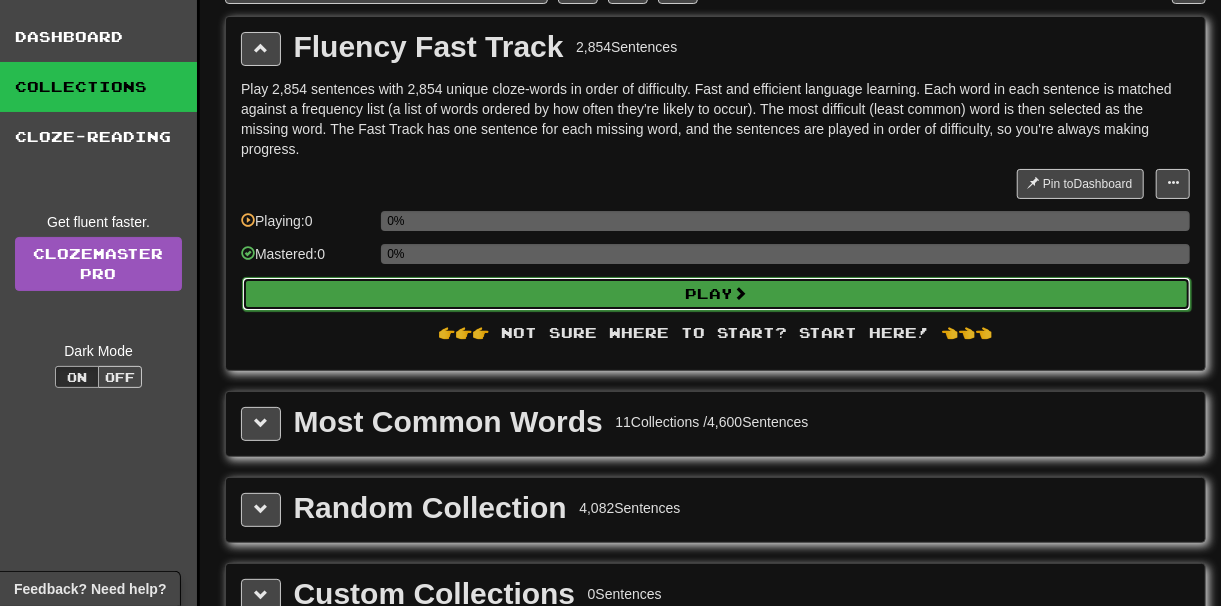 click on "Play" at bounding box center (716, 294) 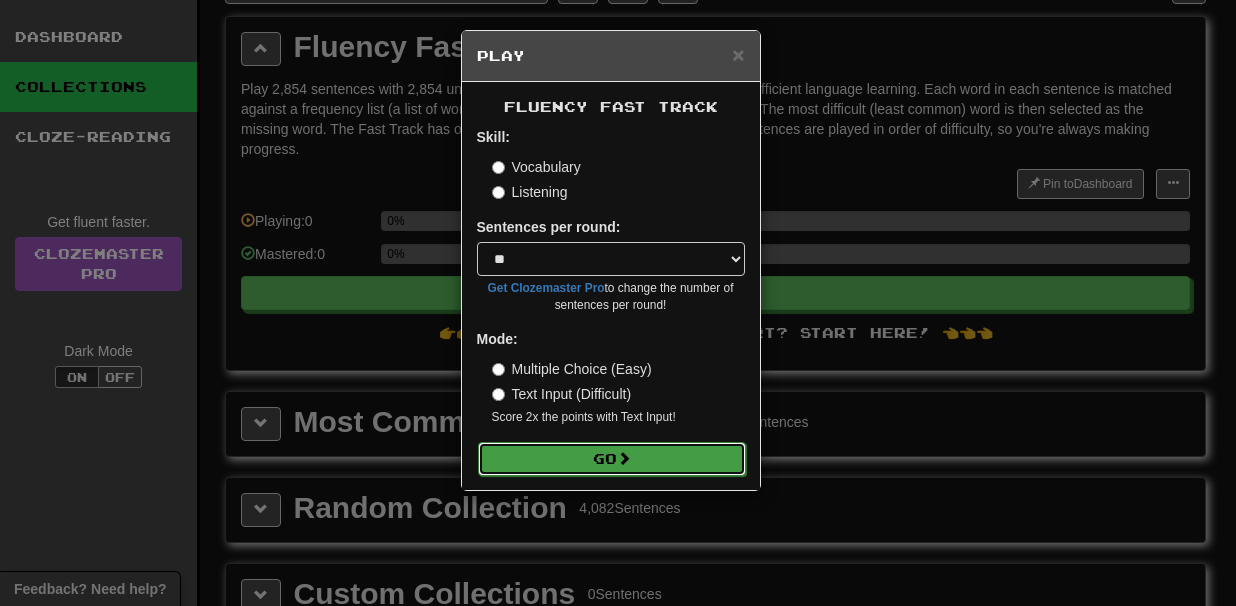 click on "Go" at bounding box center [612, 459] 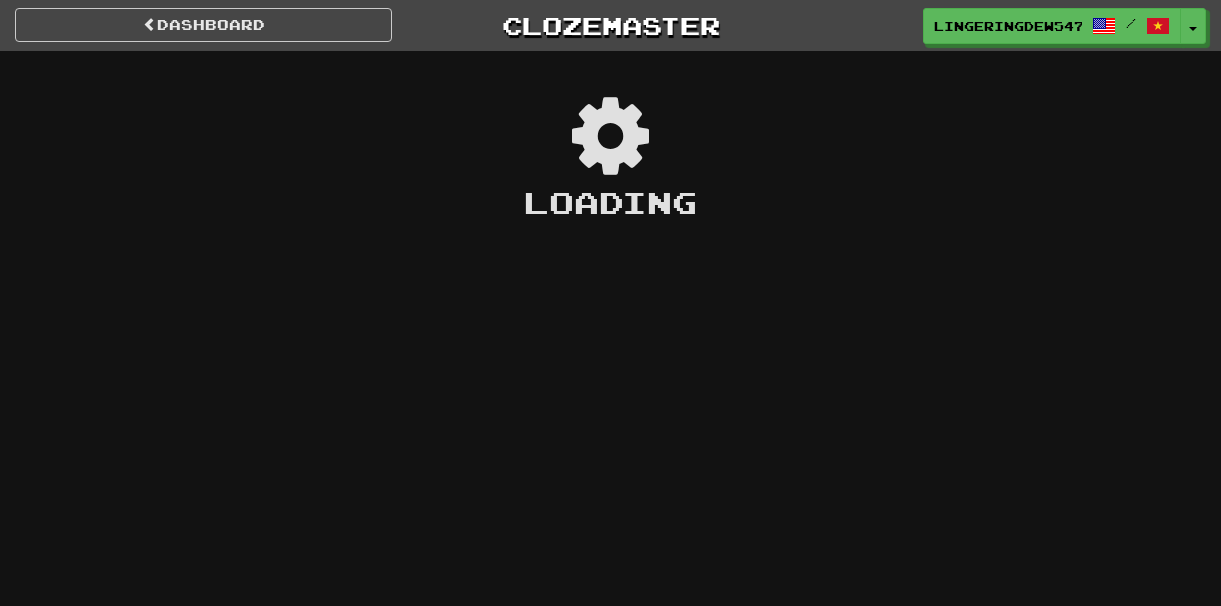 scroll, scrollTop: 0, scrollLeft: 0, axis: both 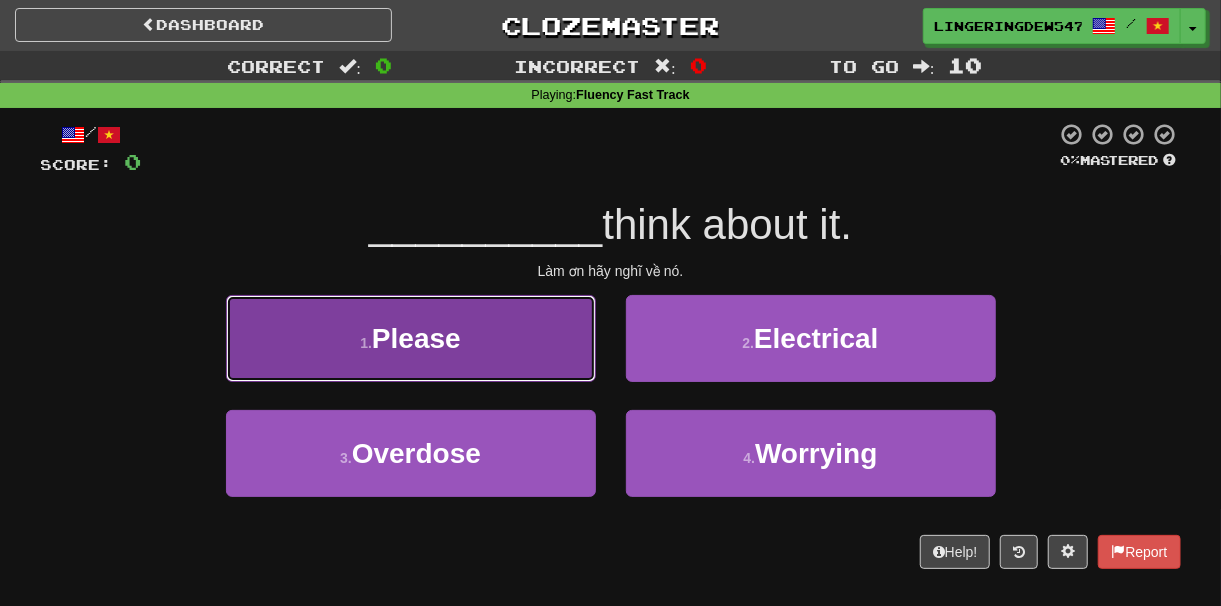 click on "1 .  Please" at bounding box center [411, 338] 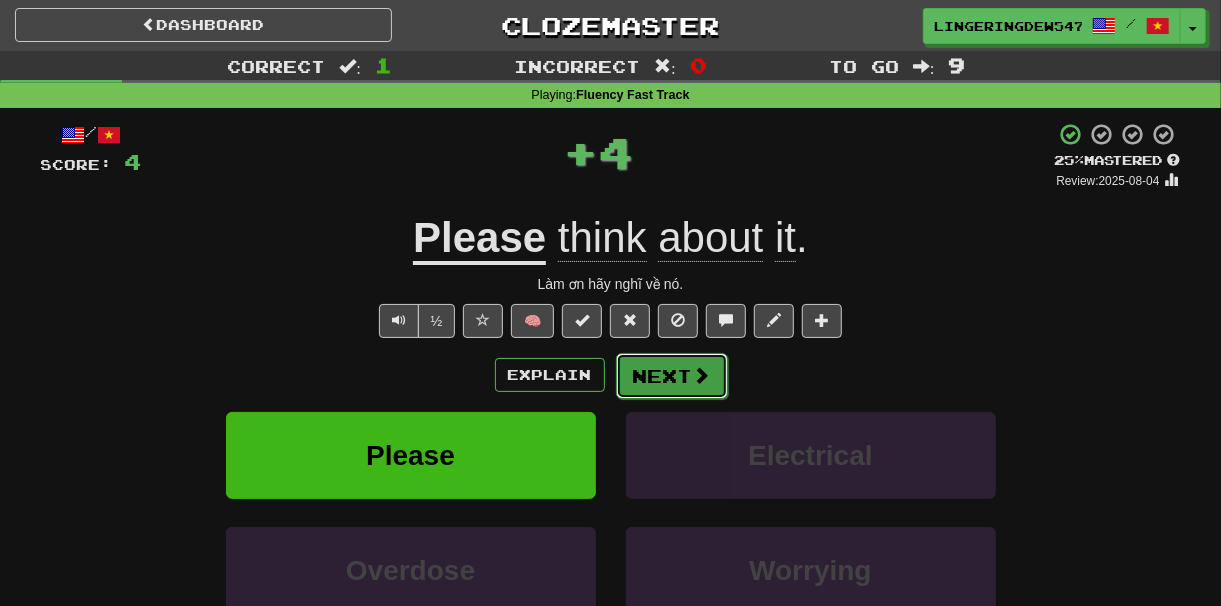 click at bounding box center [702, 375] 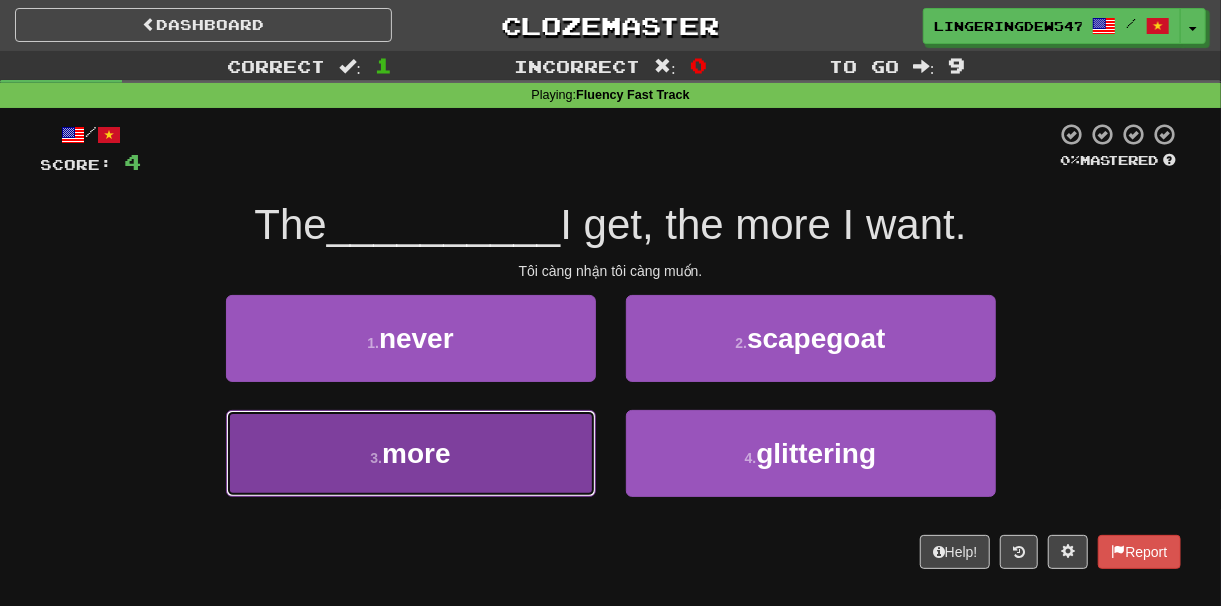 click on "3 .  more" at bounding box center (411, 453) 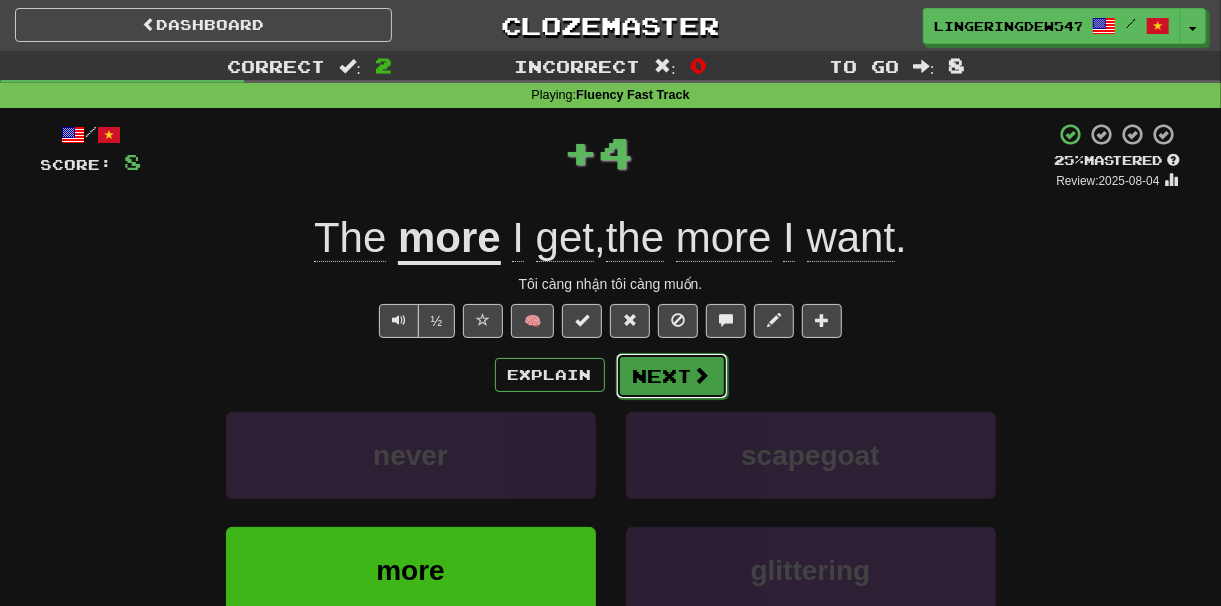 click on "Next" at bounding box center [672, 376] 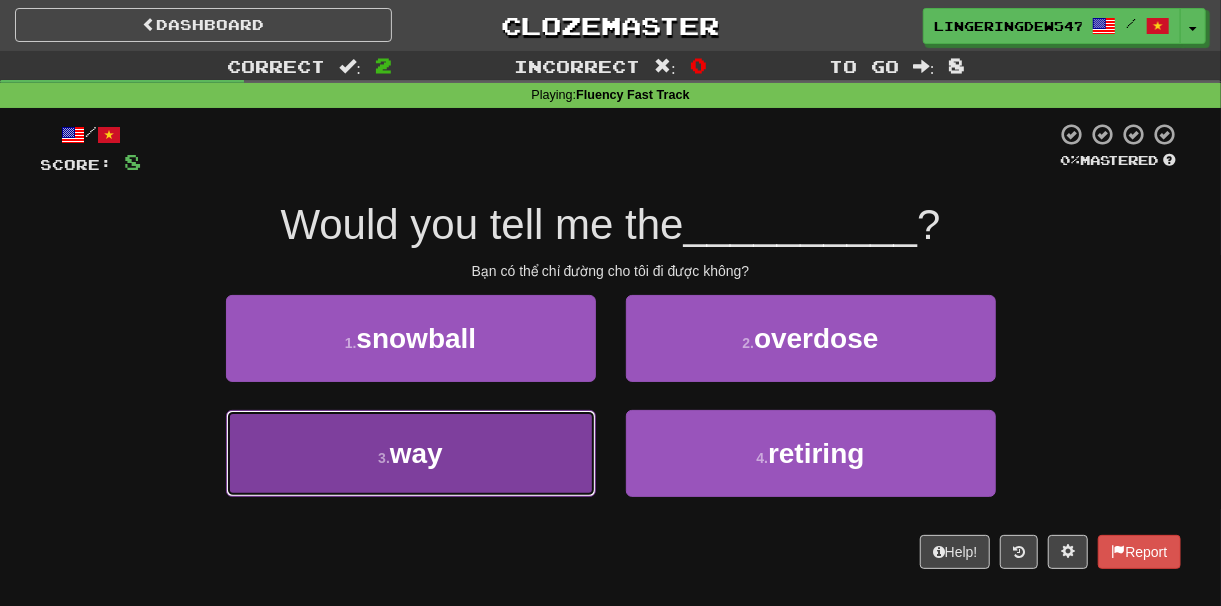 click on "3 .  way" at bounding box center [411, 453] 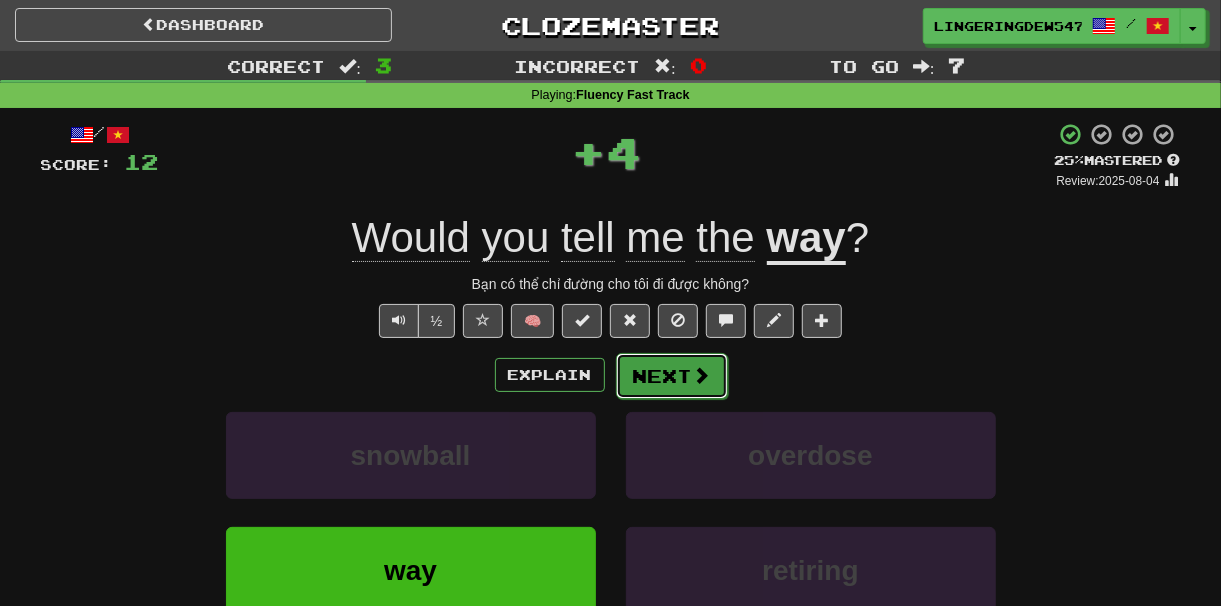 click on "Next" at bounding box center [672, 376] 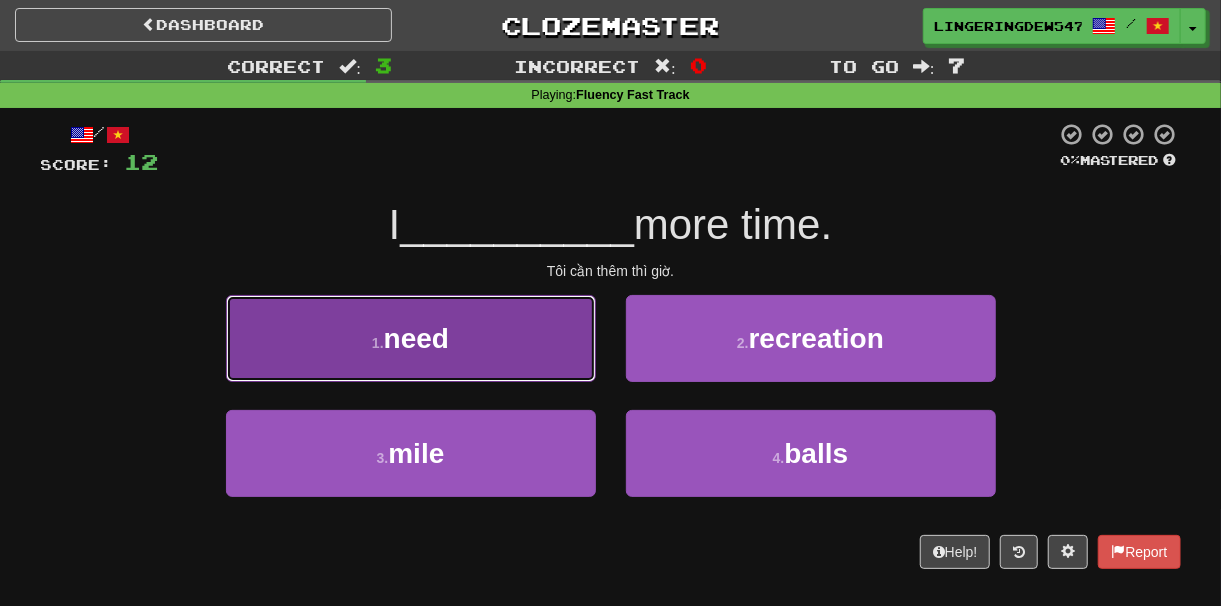 click on "1 .  need" at bounding box center [411, 338] 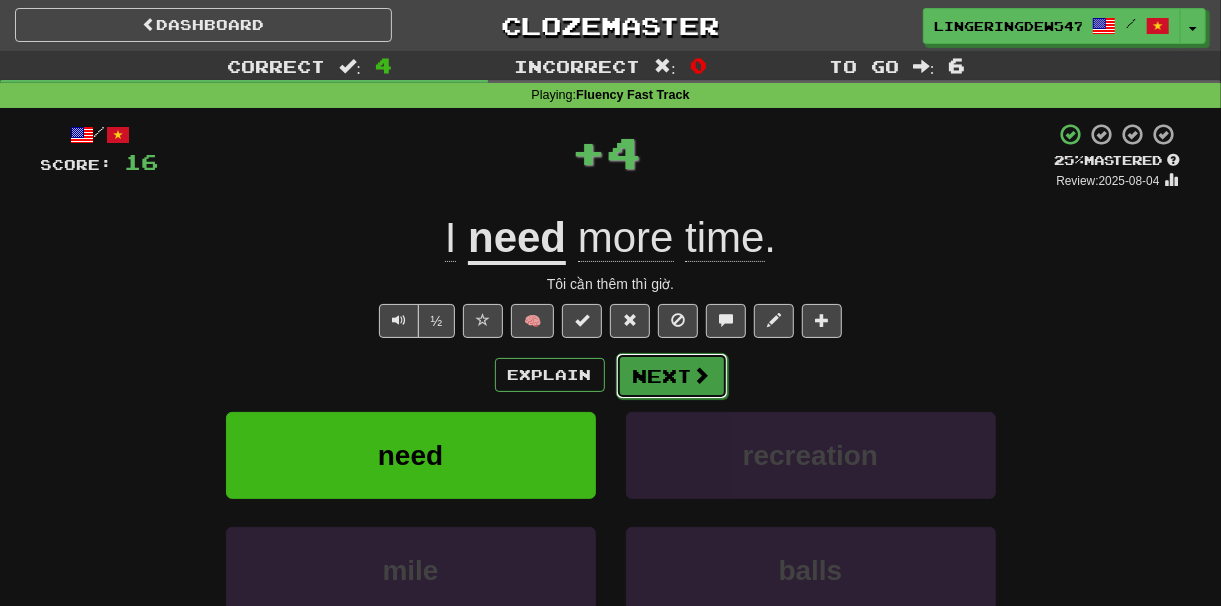 click on "Next" at bounding box center (672, 376) 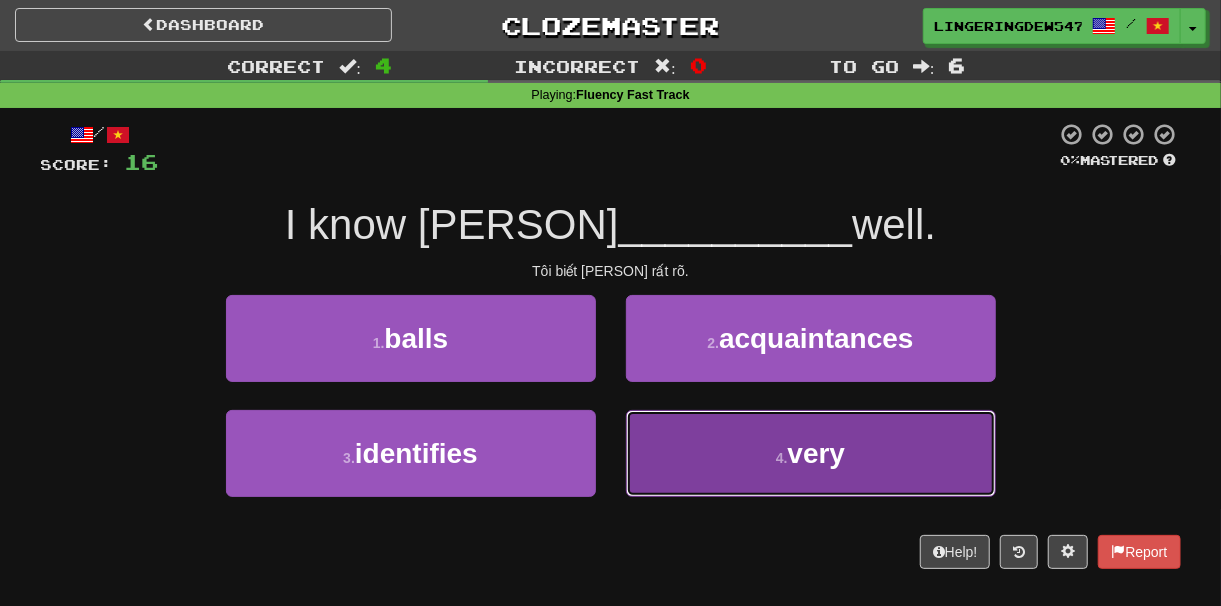 click on "4 .  very" at bounding box center (811, 453) 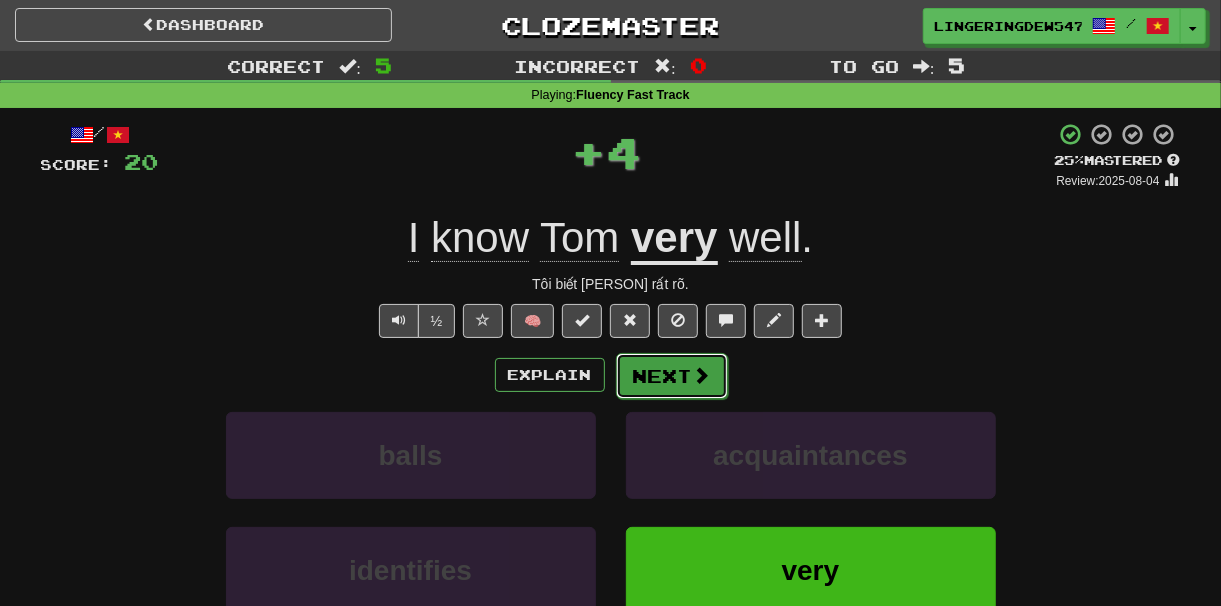 click on "Next" at bounding box center [672, 376] 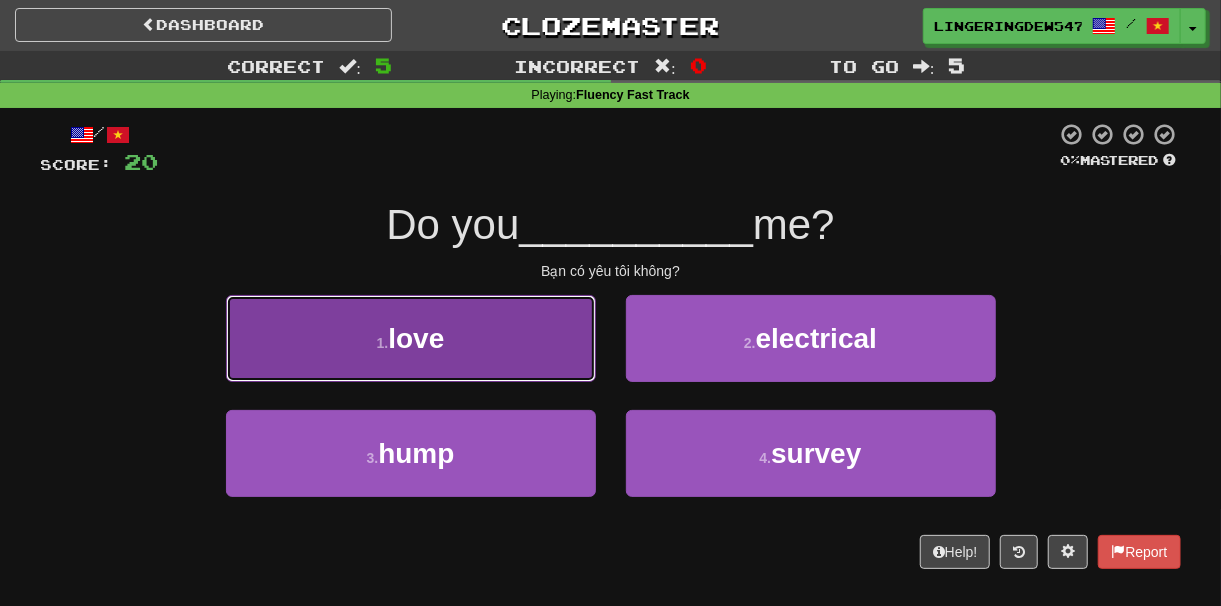 click on "1 .  love" at bounding box center (411, 338) 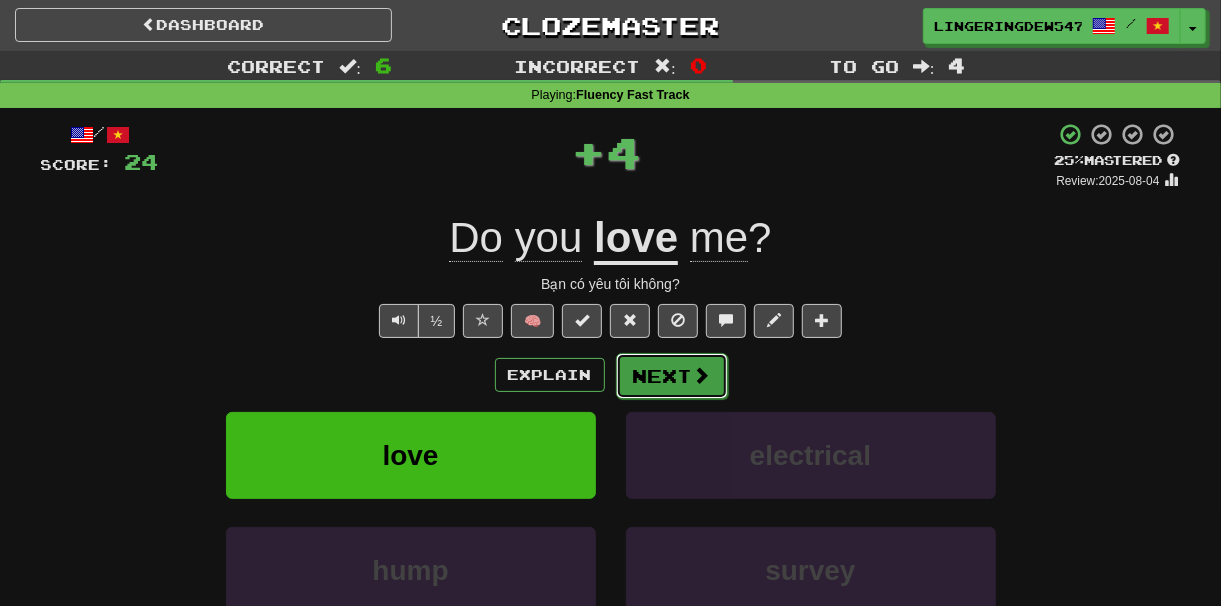 click on "Next" at bounding box center [672, 376] 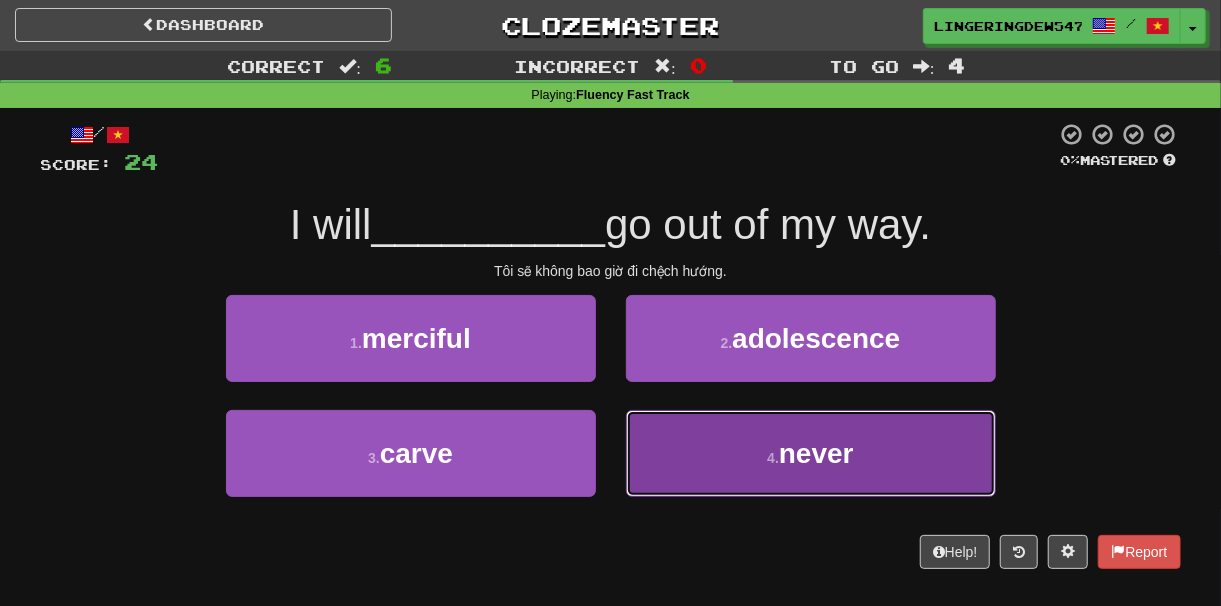 click on "4 .  never" at bounding box center [811, 453] 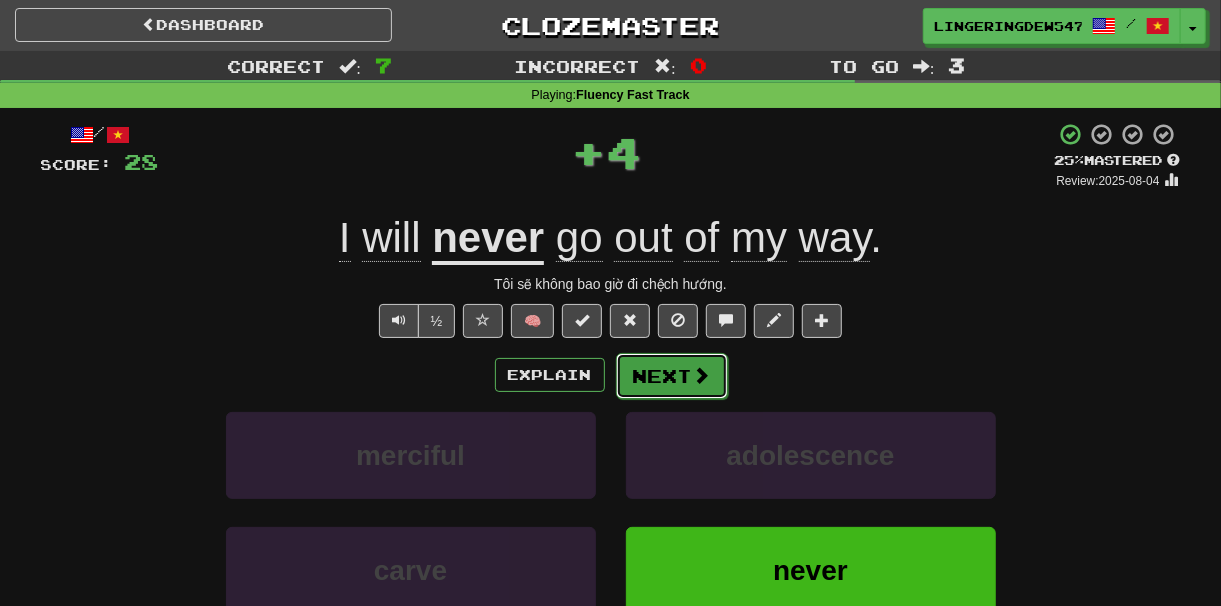 click on "Next" at bounding box center [672, 376] 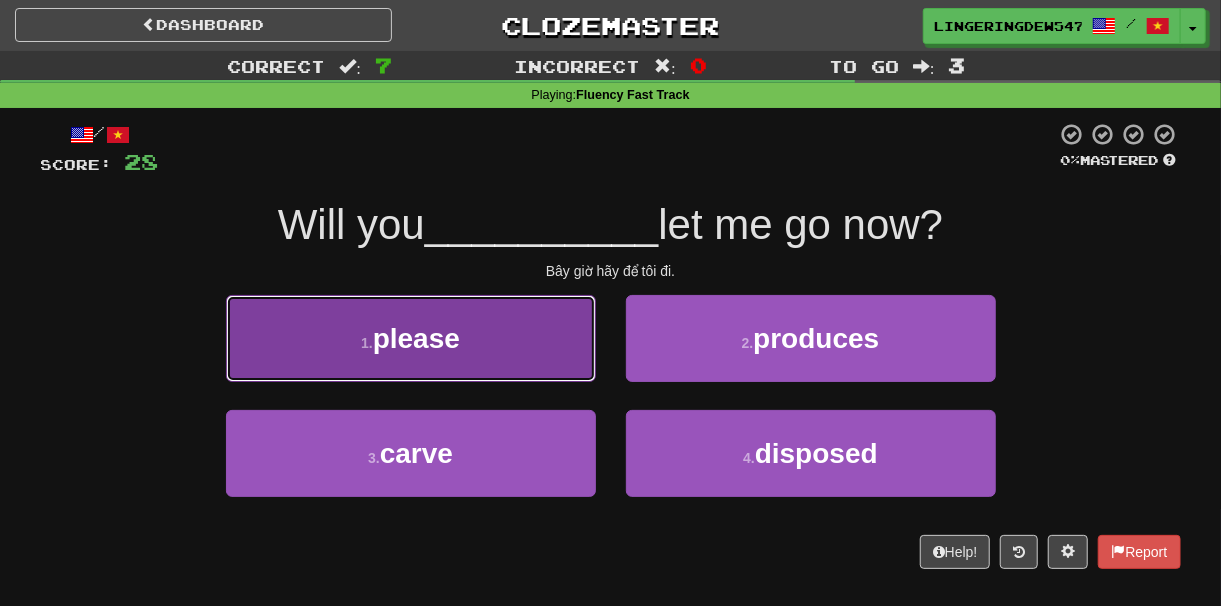 click on "1 .  please" at bounding box center (411, 338) 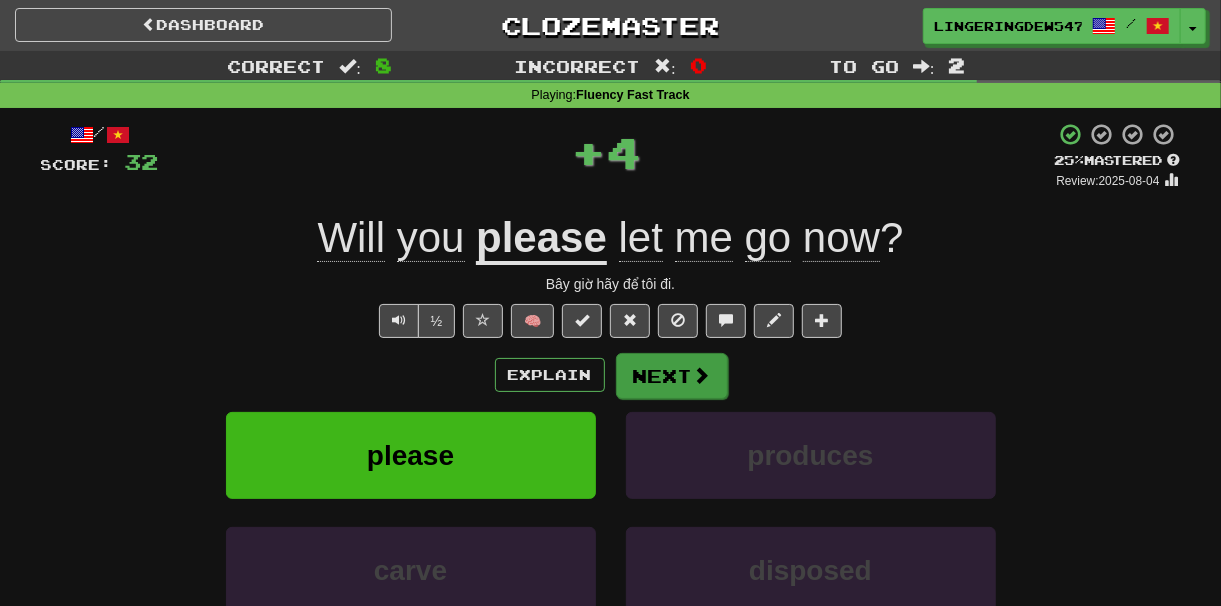 click on "Explain Next" at bounding box center [611, 375] 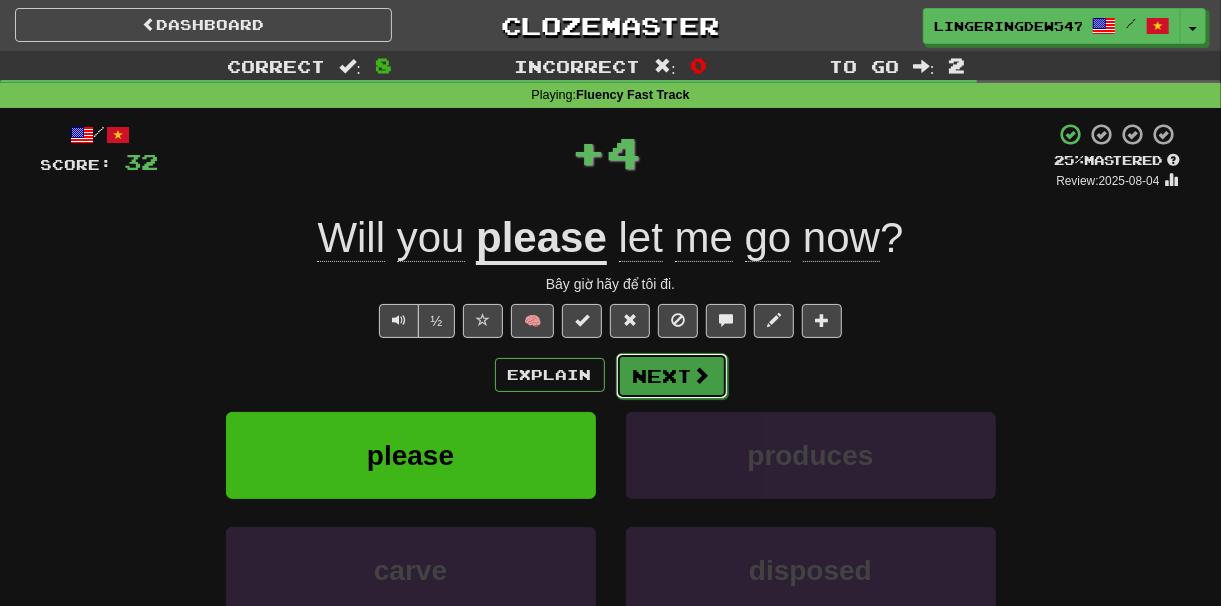 click on "Next" at bounding box center (672, 376) 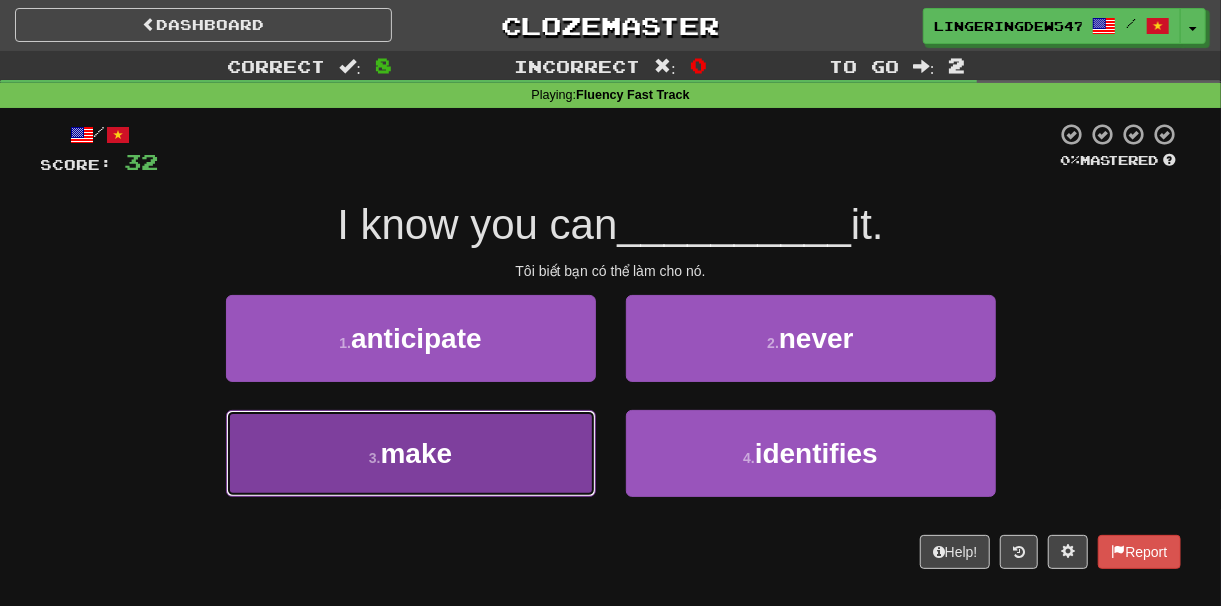 click on "3 .  make" at bounding box center (411, 453) 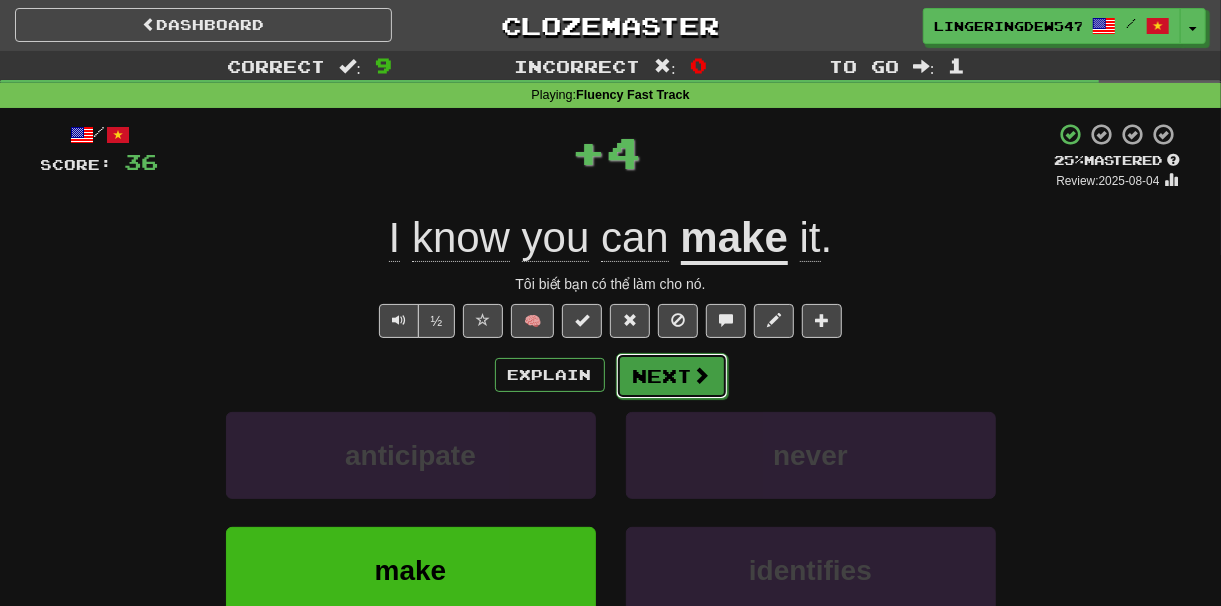click on "Next" at bounding box center [672, 376] 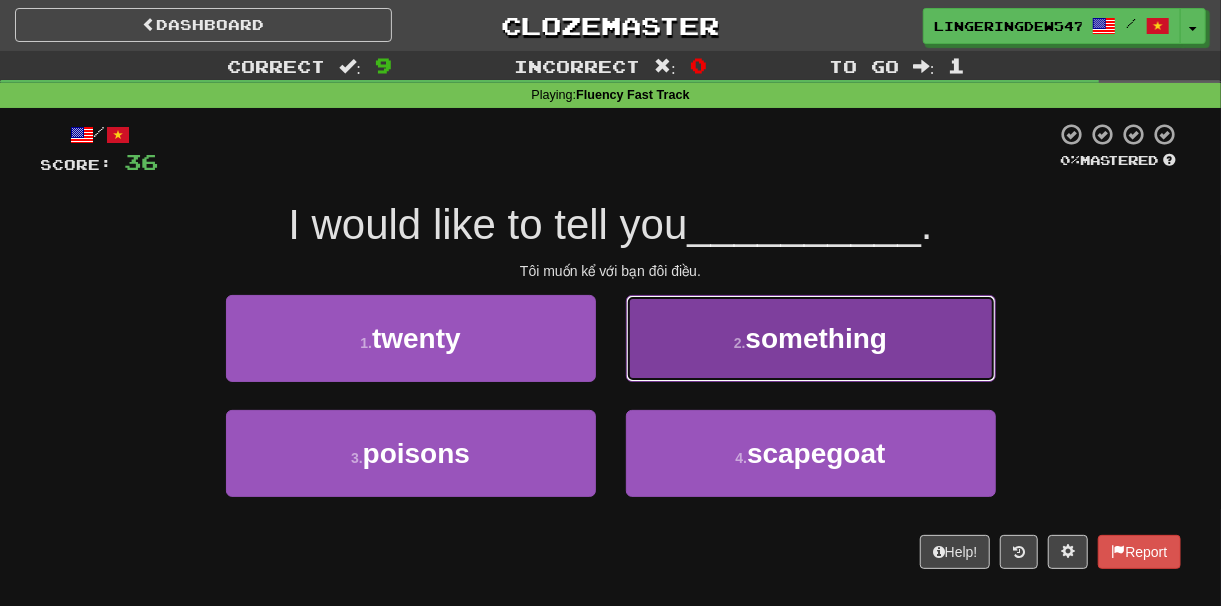 click on "2 .  something" at bounding box center (811, 338) 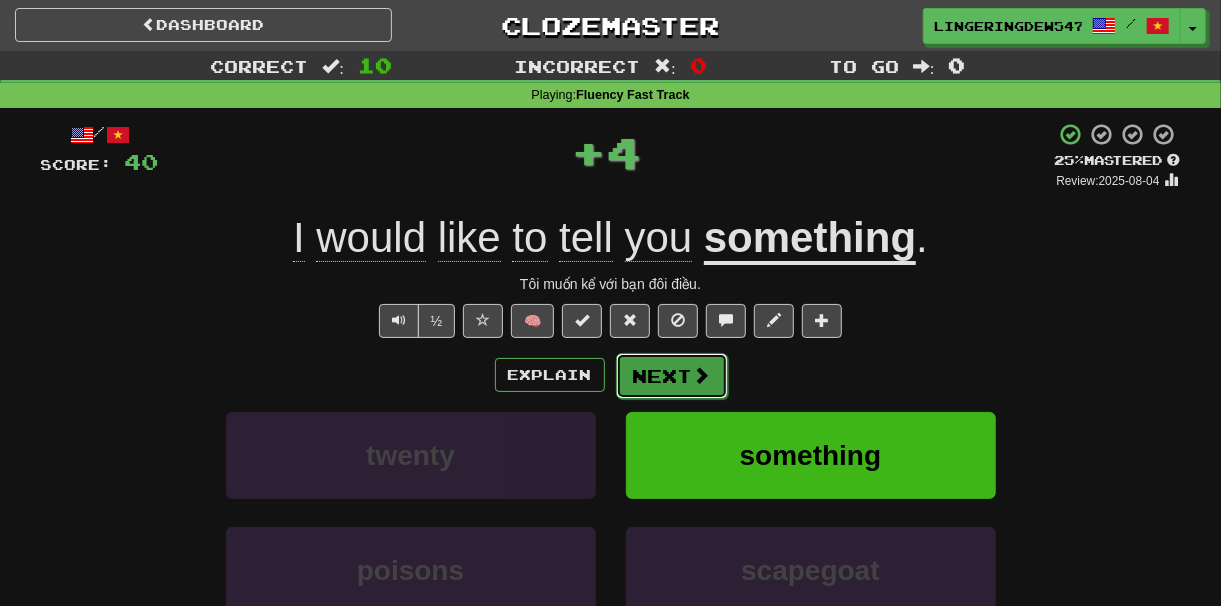 click at bounding box center [702, 375] 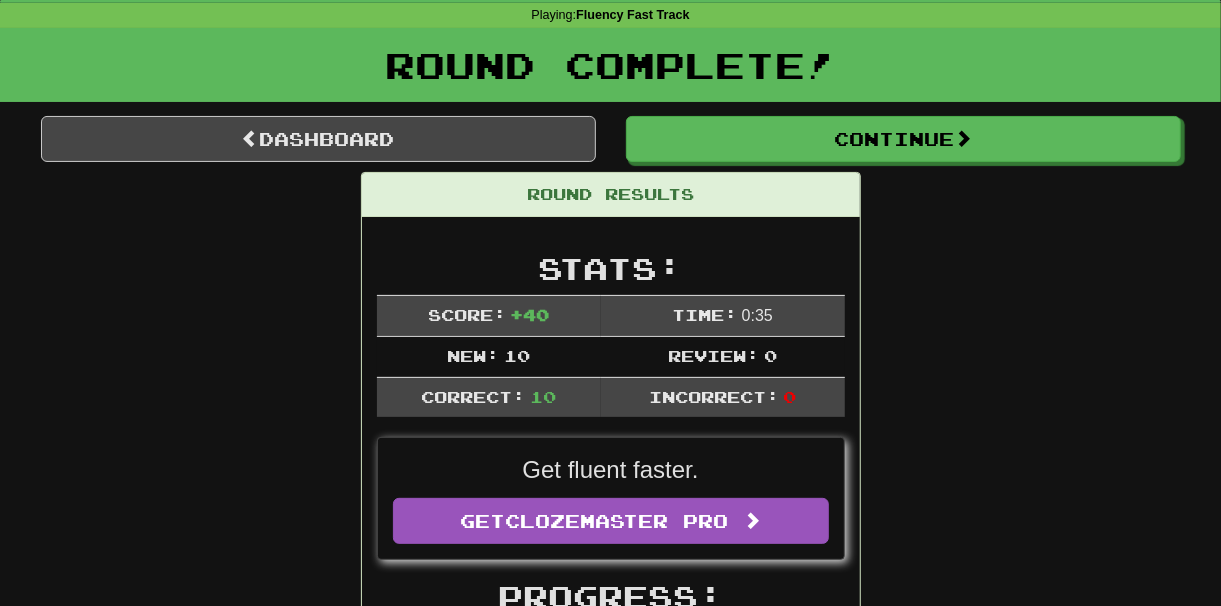 scroll, scrollTop: 0, scrollLeft: 0, axis: both 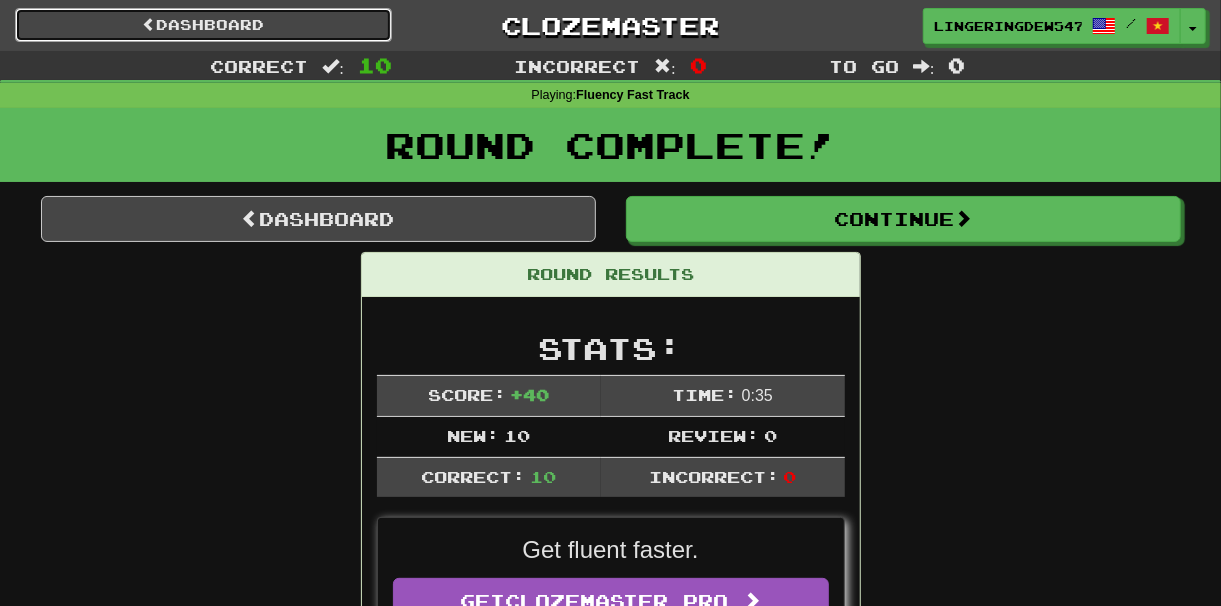 click on "Dashboard" at bounding box center (203, 25) 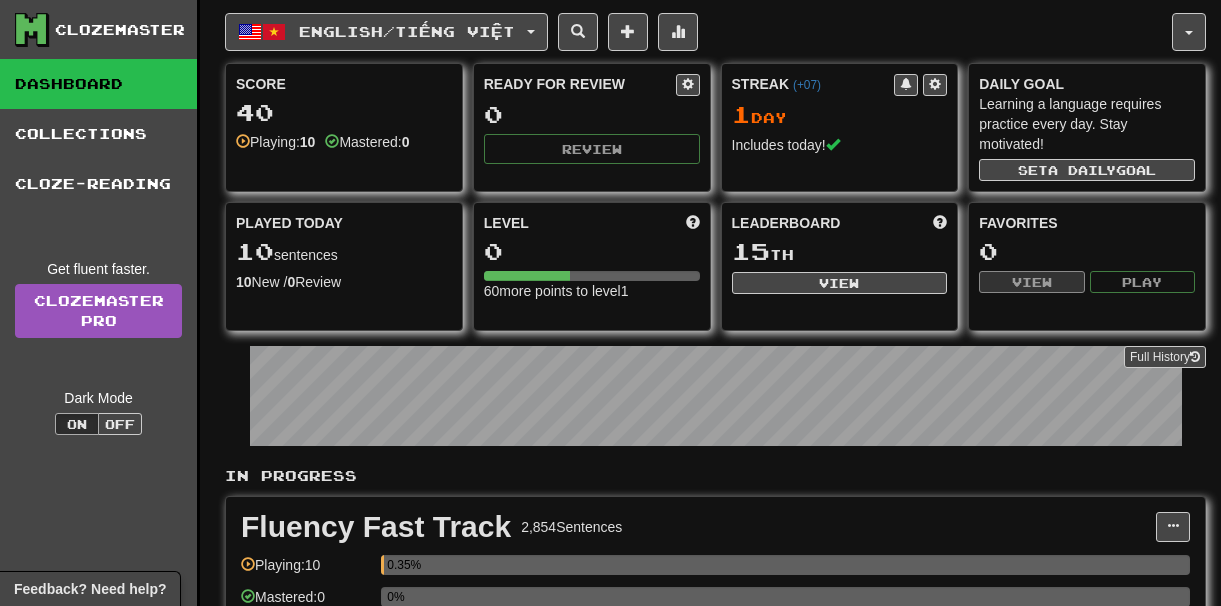 scroll, scrollTop: 0, scrollLeft: 0, axis: both 